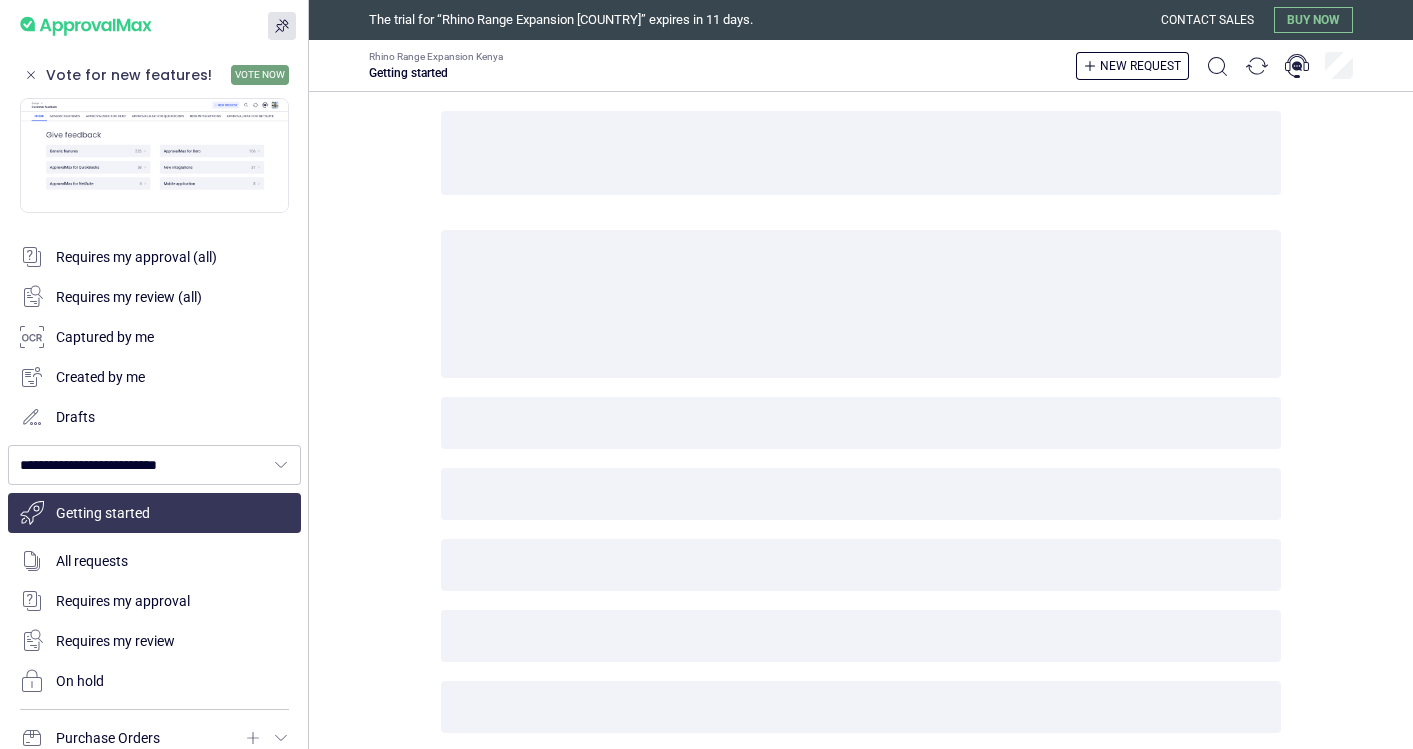 scroll, scrollTop: 0, scrollLeft: 0, axis: both 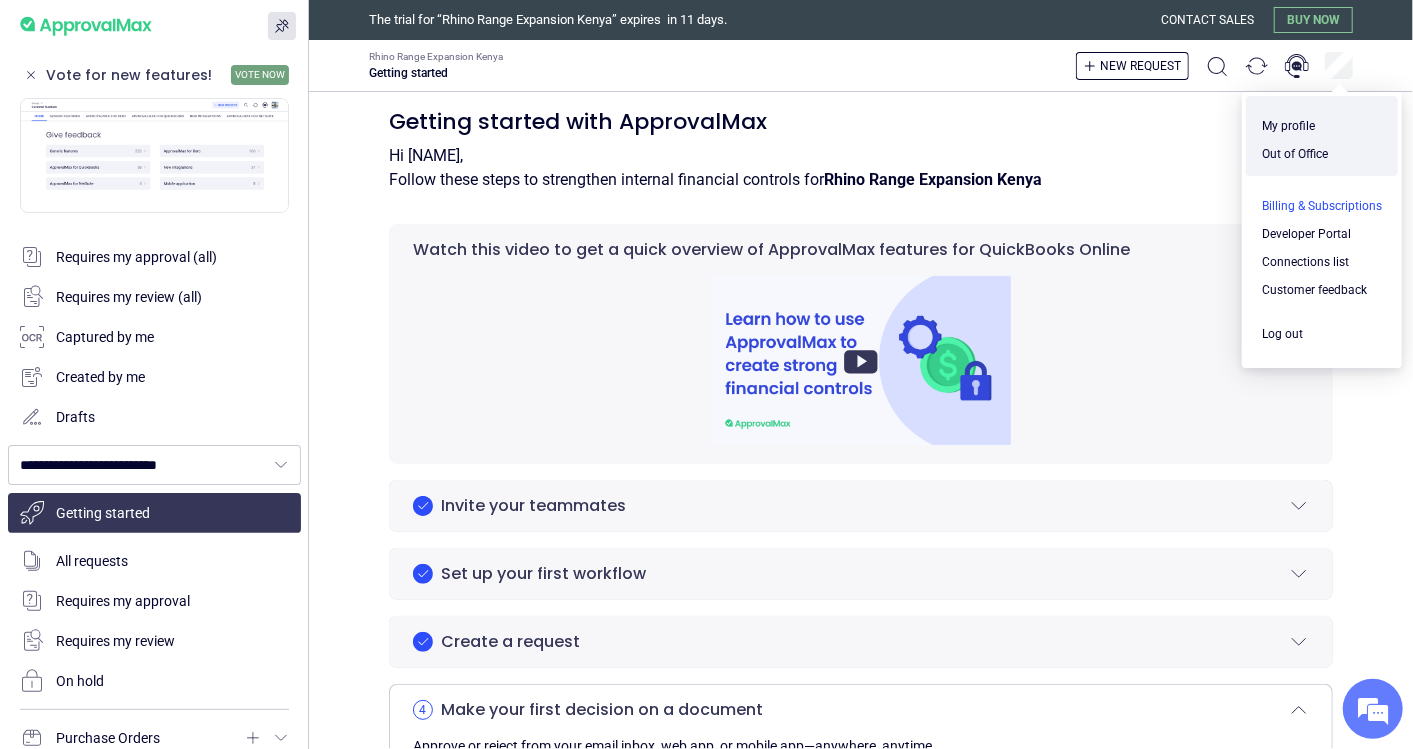 click at bounding box center [1322, 206] 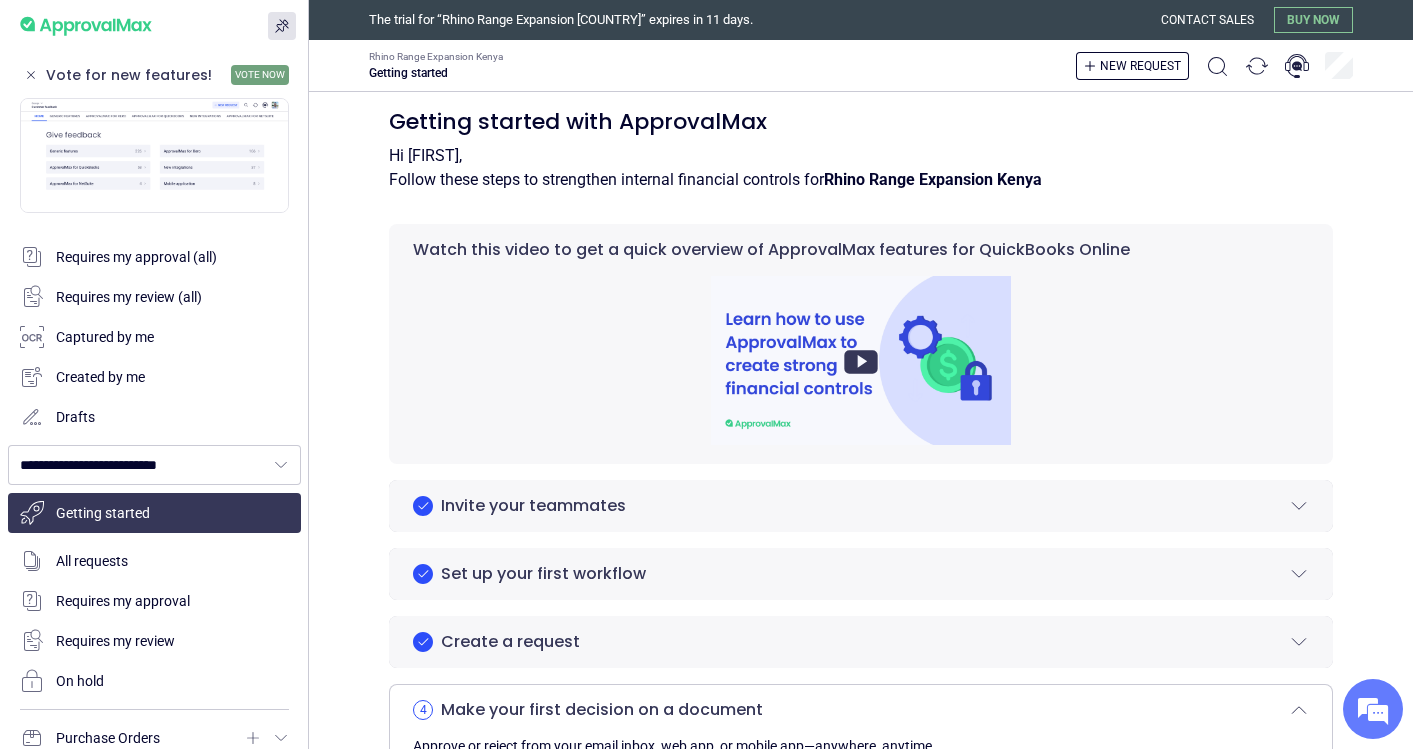 scroll, scrollTop: 0, scrollLeft: 0, axis: both 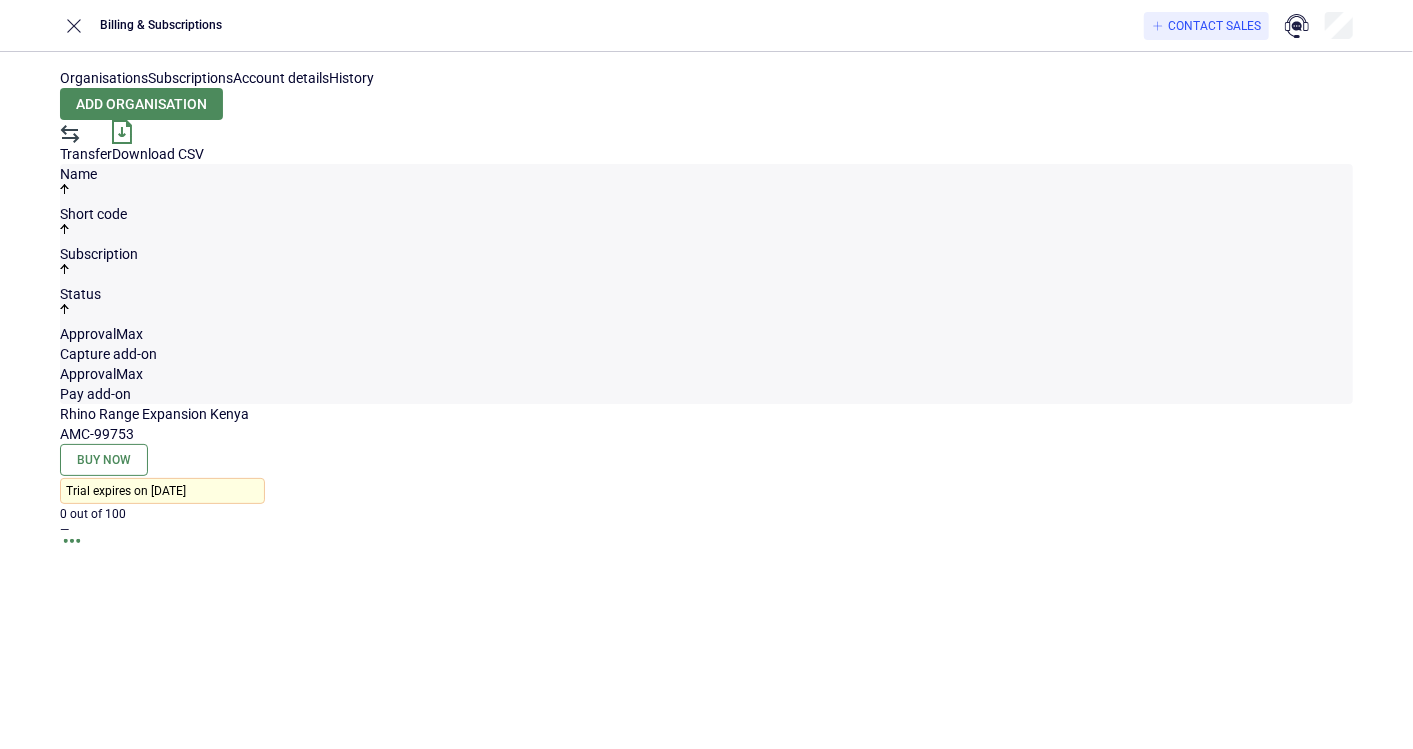 click on "Subscriptions" at bounding box center [190, 78] 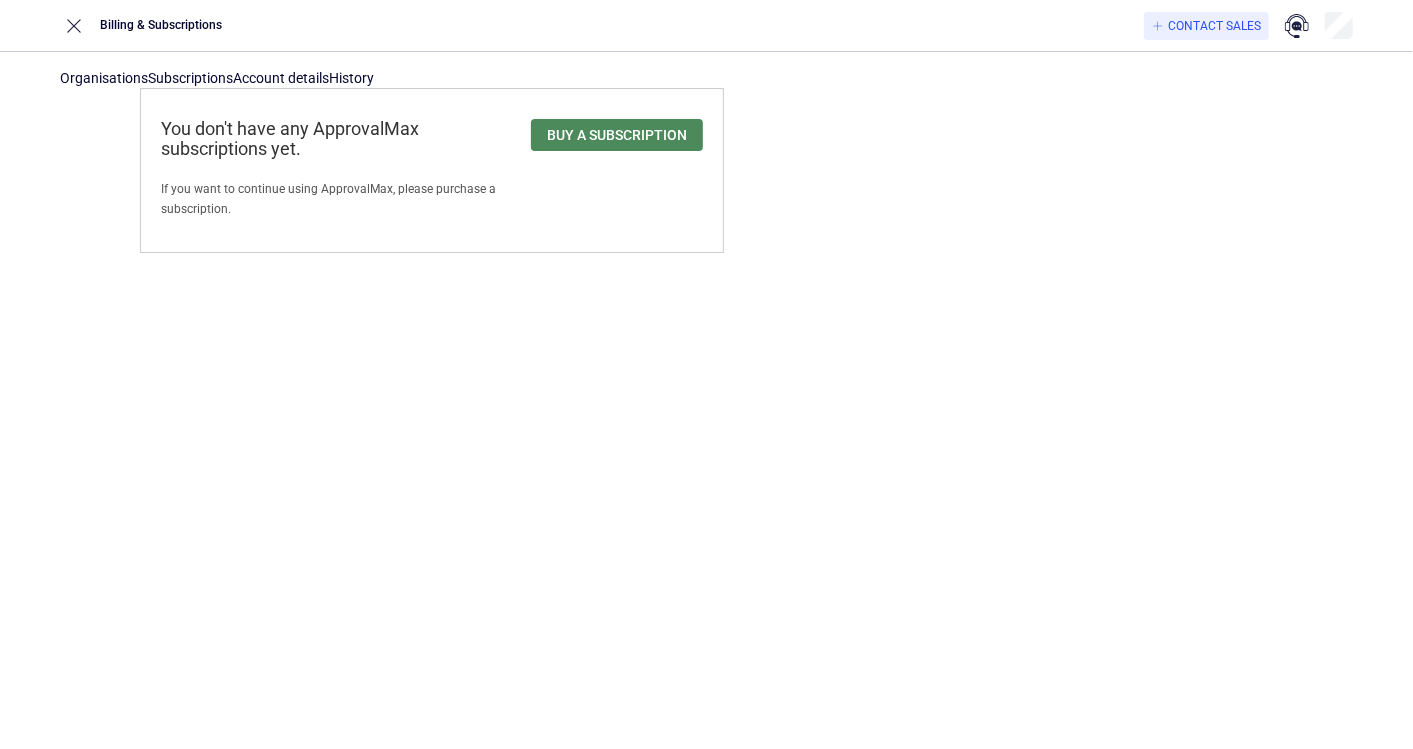 click on "Organisations Subscriptions Account details History You don't have any ApprovalMax subscriptions yet. If you want to continue using ApprovalMax, please purchase a subscription. Buy a subscription" at bounding box center [706, 400] 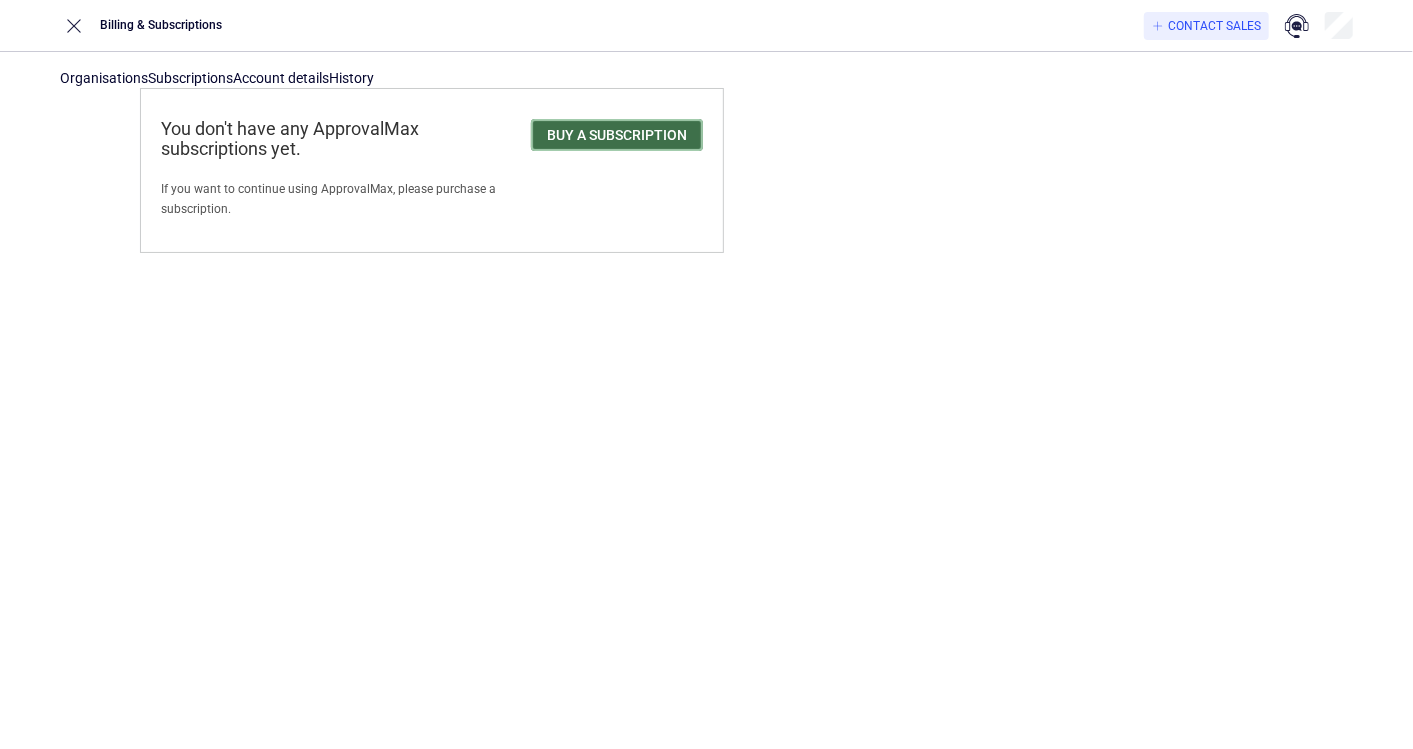 click on "Buy a subscription" at bounding box center [617, 135] 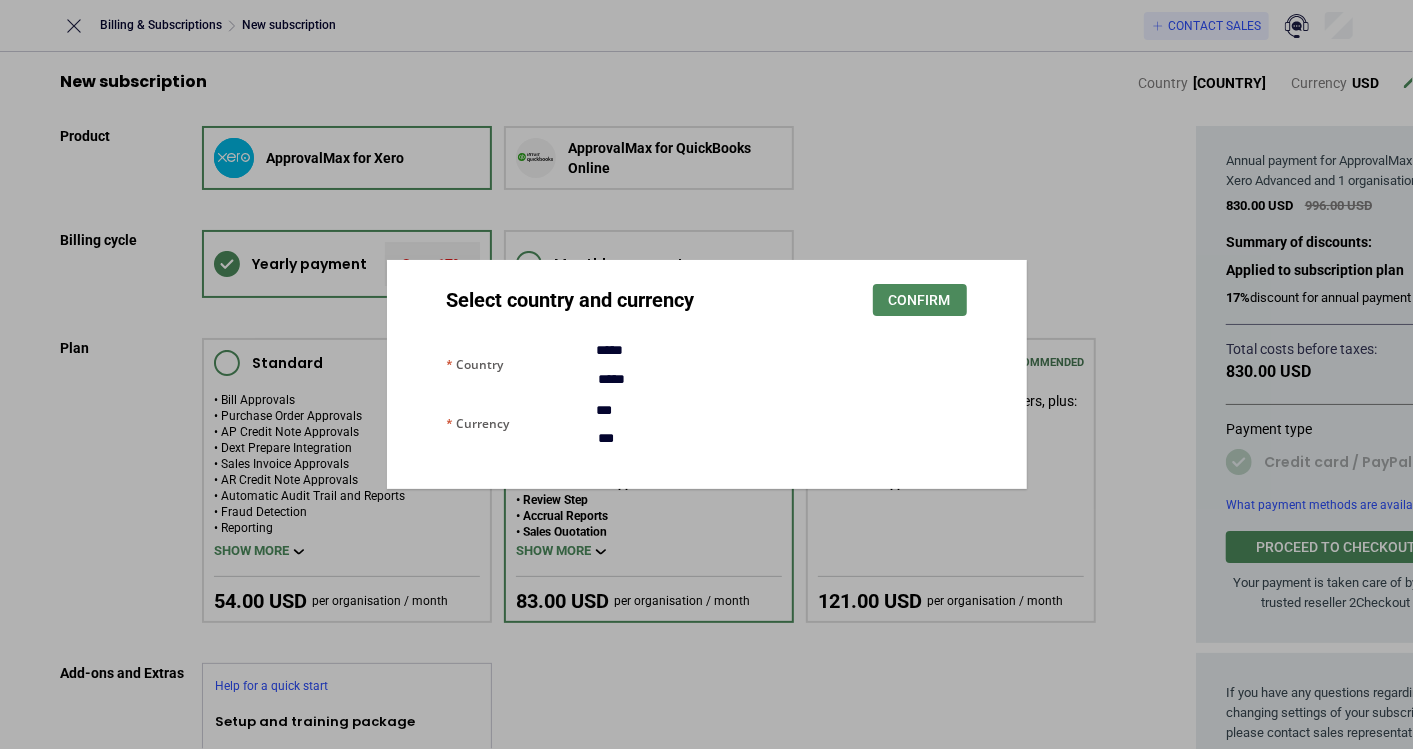 click on "Select country and currency Confirm Country ***** ***** Currency *** ***" at bounding box center (706, 374) 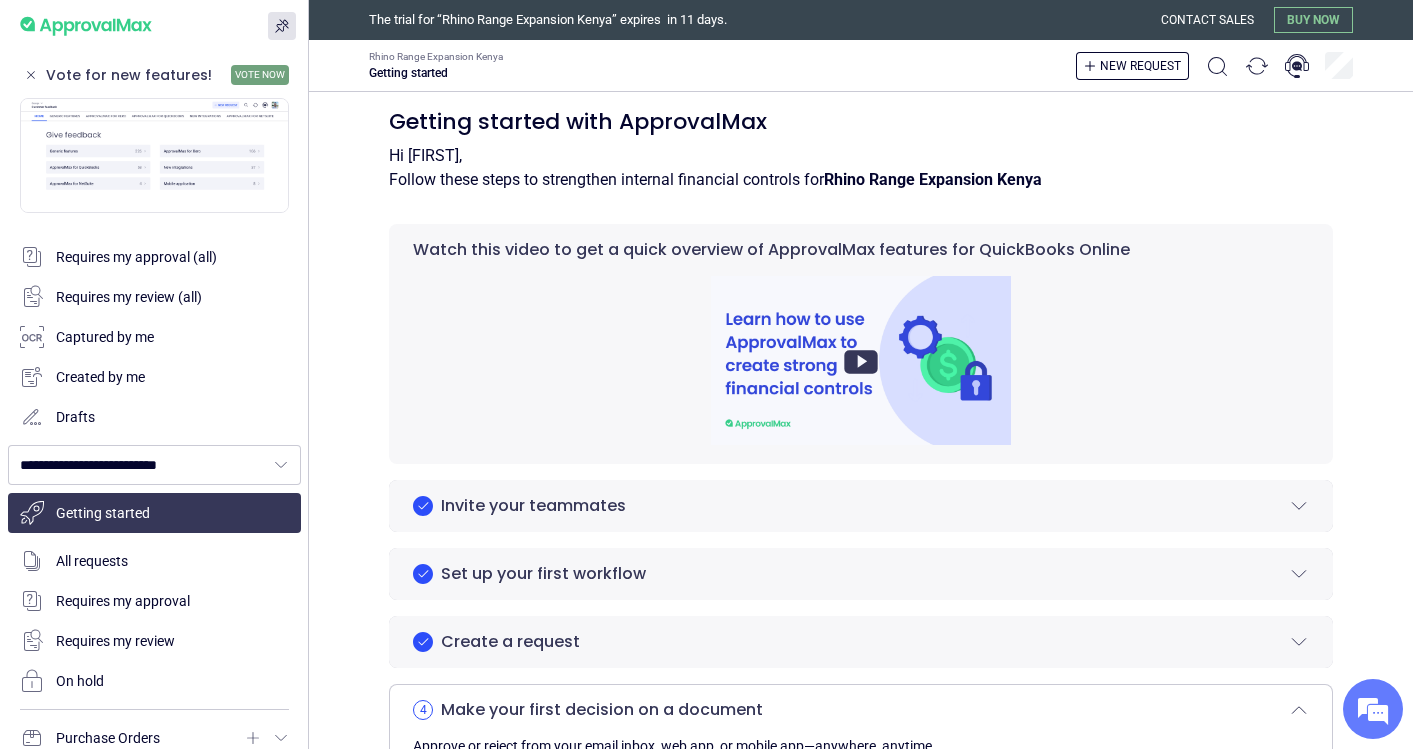 scroll, scrollTop: 0, scrollLeft: 0, axis: both 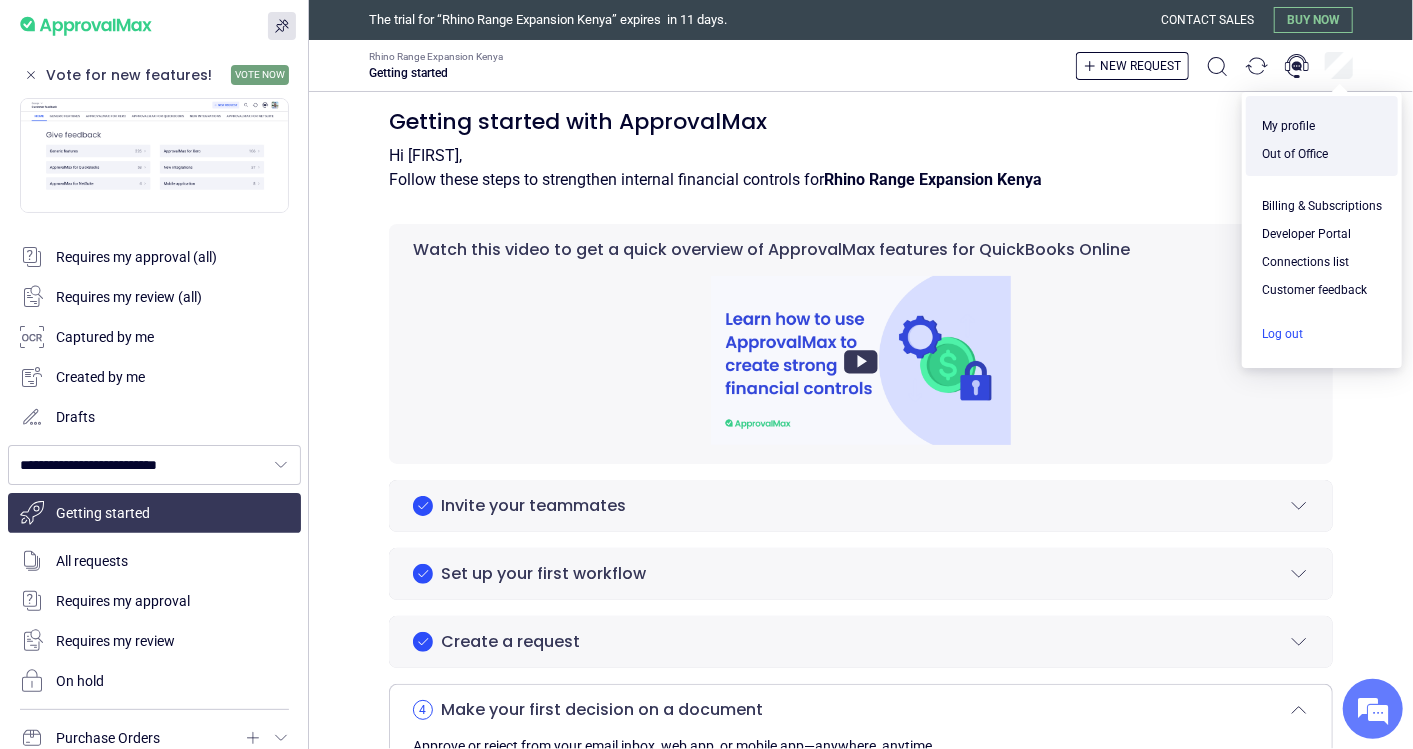 click at bounding box center (1322, 334) 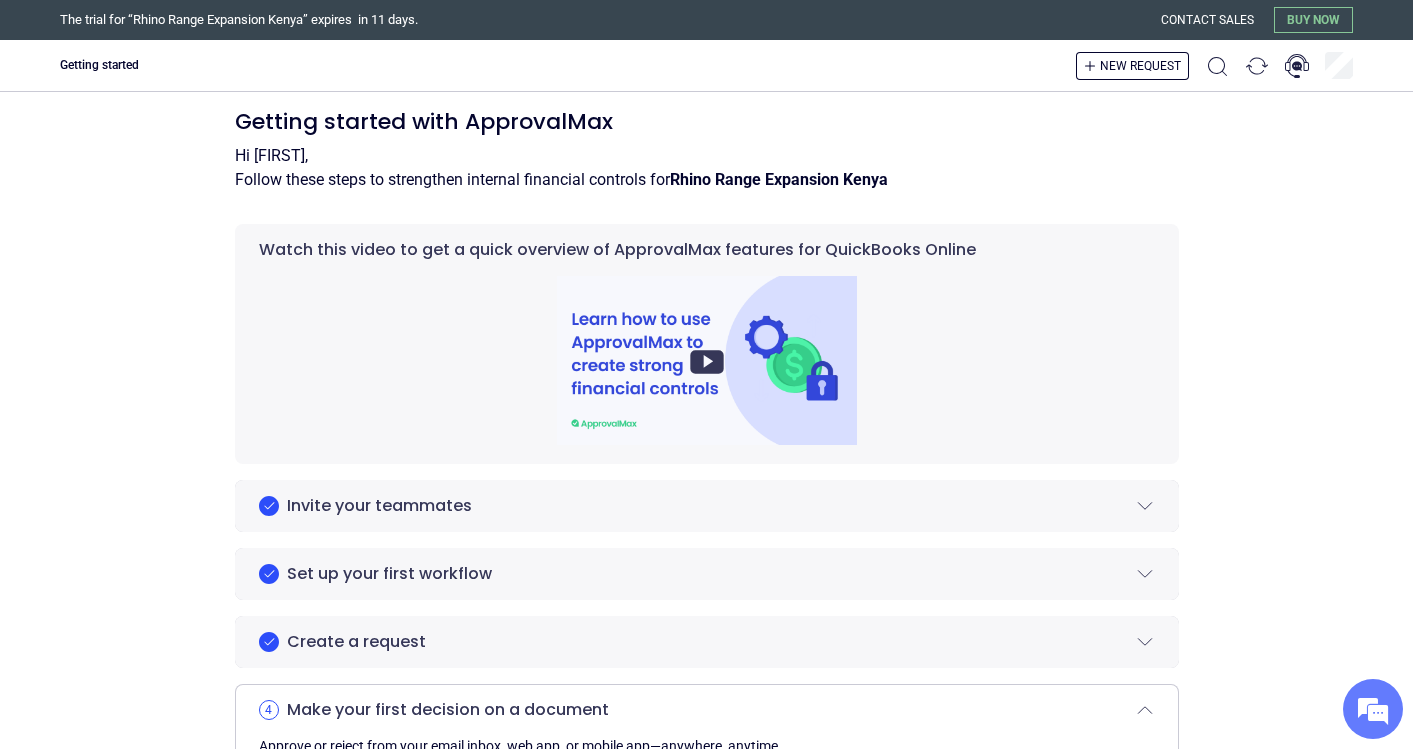 scroll, scrollTop: 0, scrollLeft: 0, axis: both 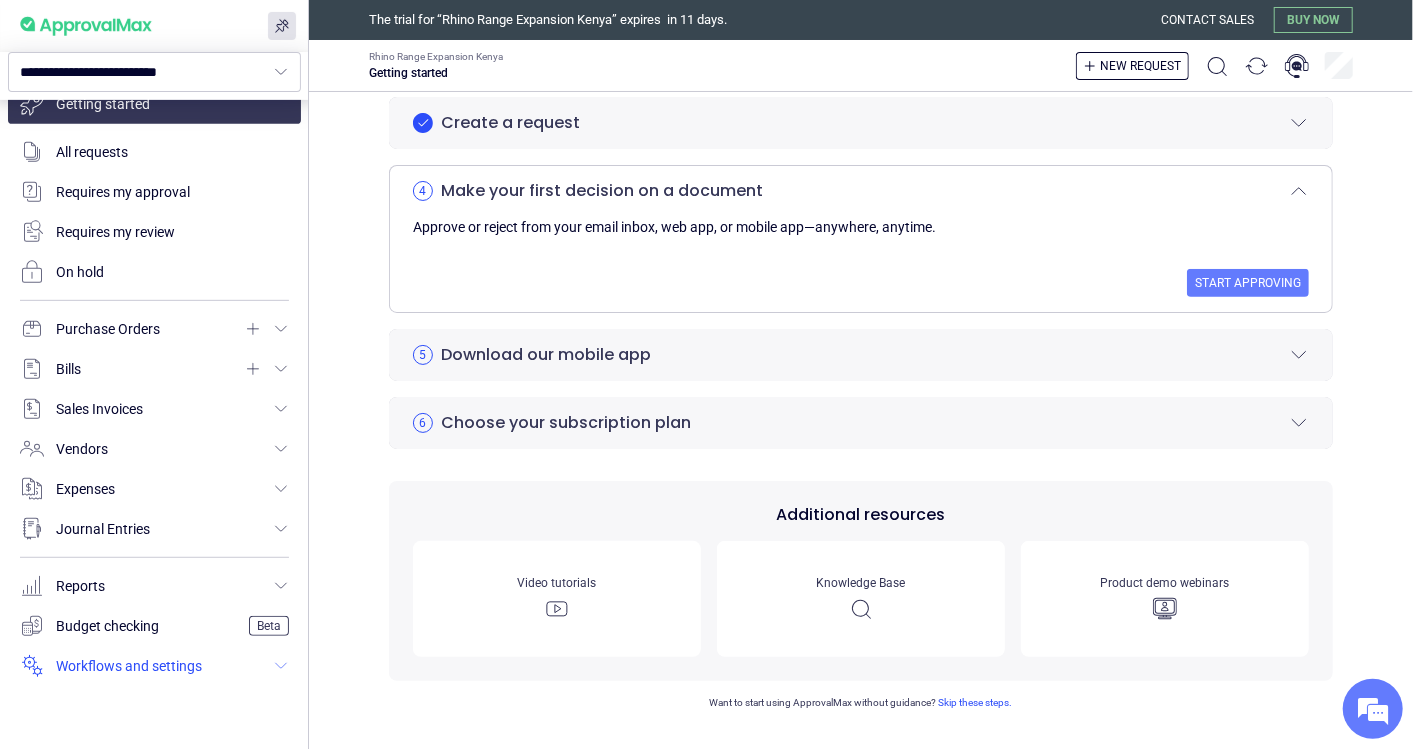 click at bounding box center (154, 666) 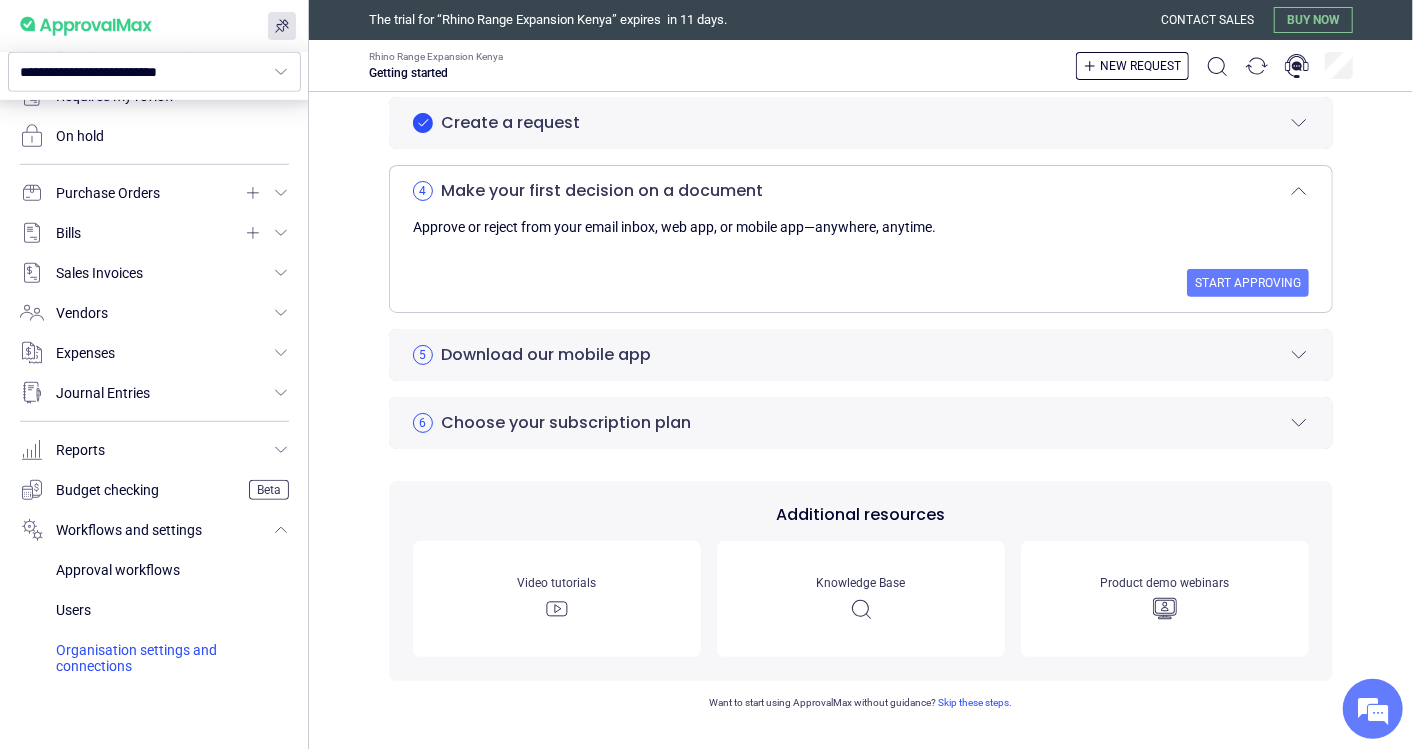 scroll, scrollTop: 0, scrollLeft: 0, axis: both 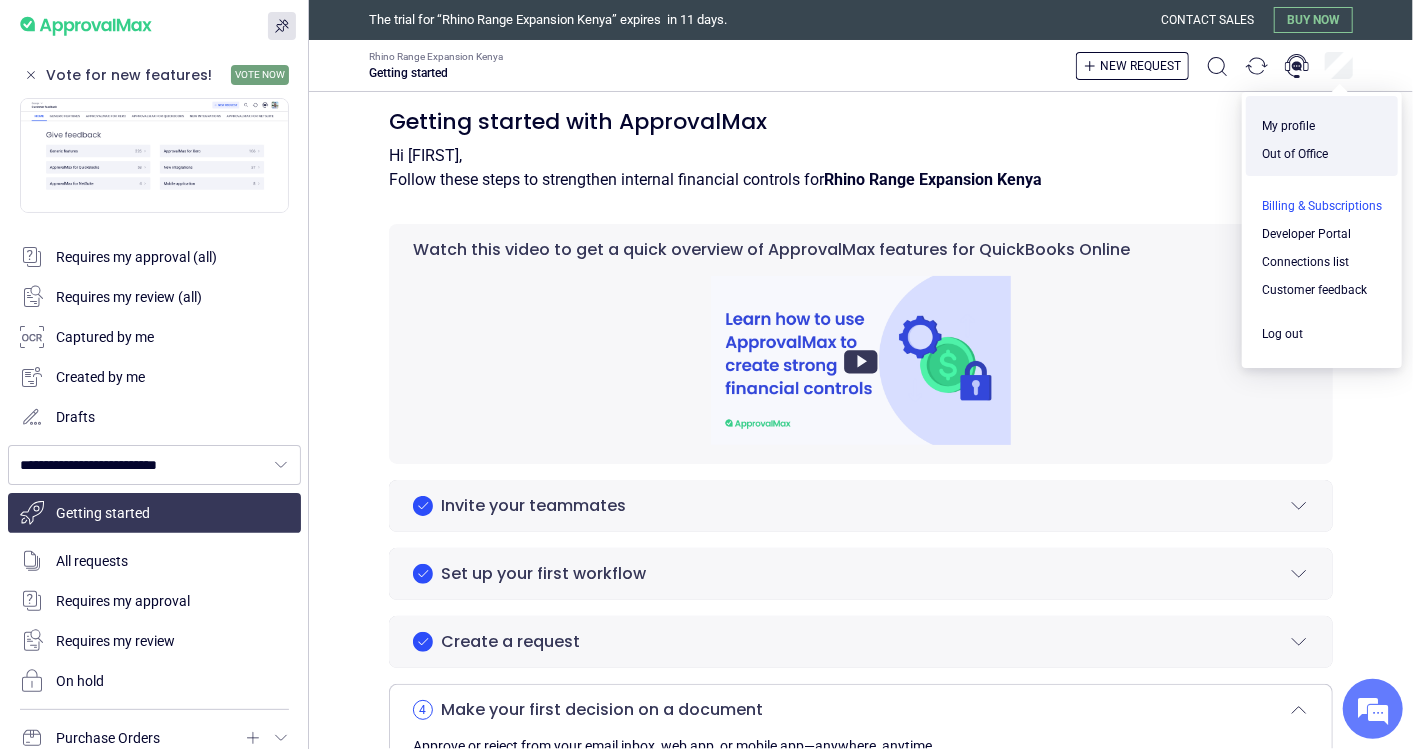 click at bounding box center [1322, 206] 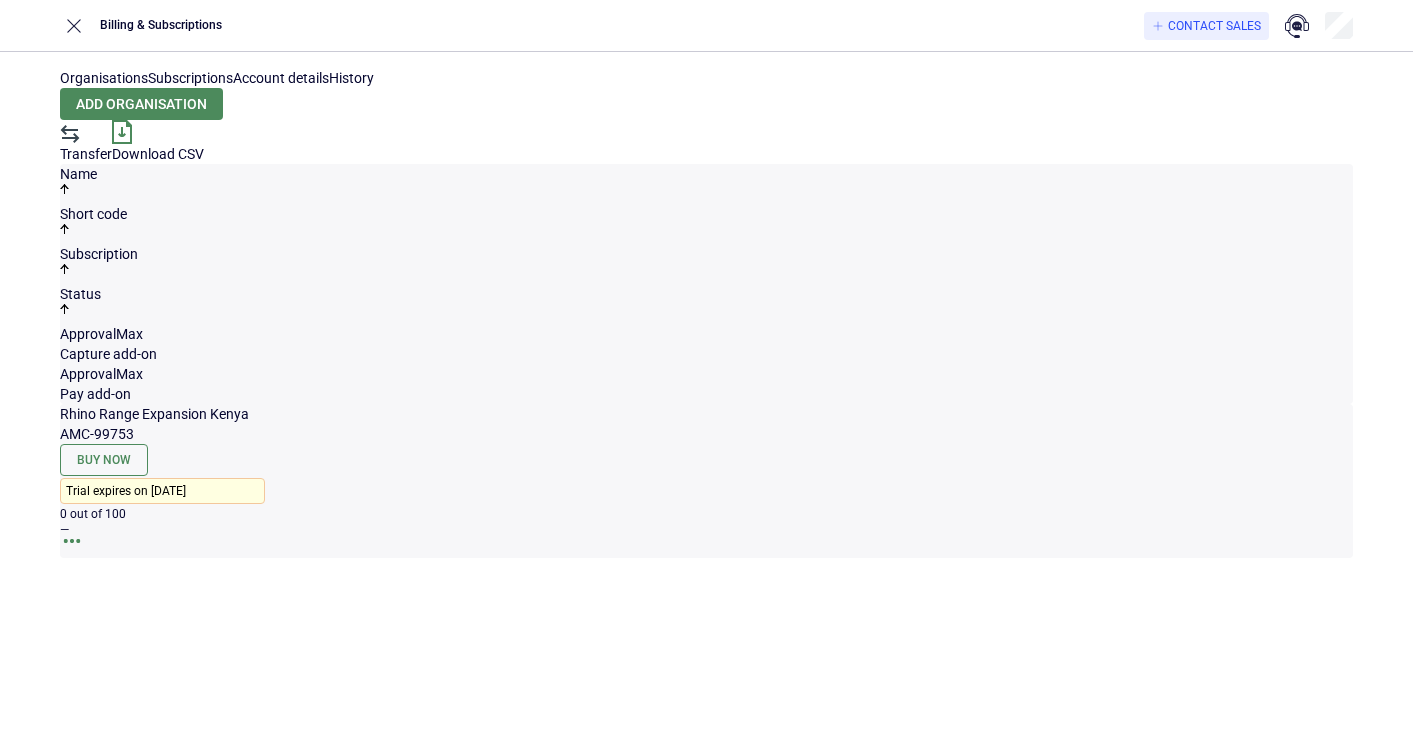 scroll, scrollTop: 0, scrollLeft: 0, axis: both 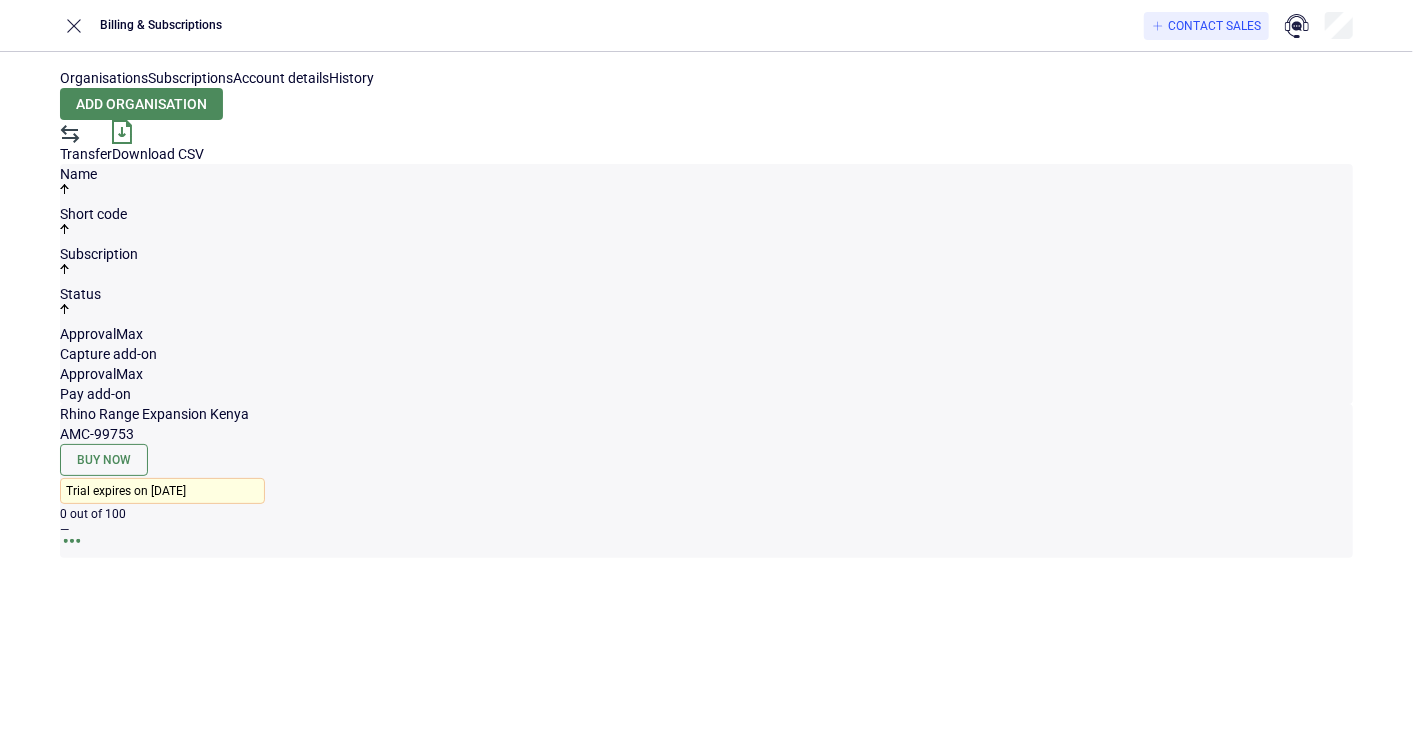 click at bounding box center [72, 541] 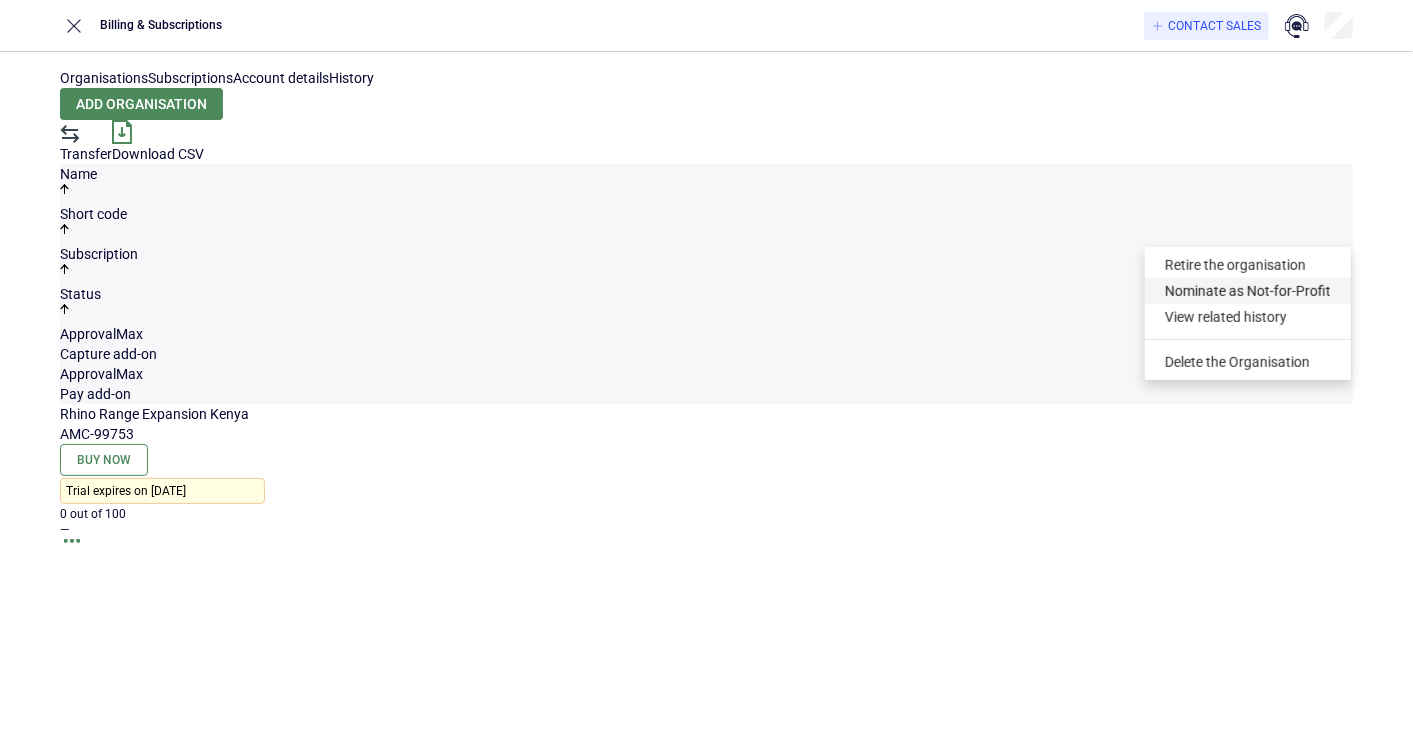 click on "Nominate as Not-for-Profit" at bounding box center (1248, 291) 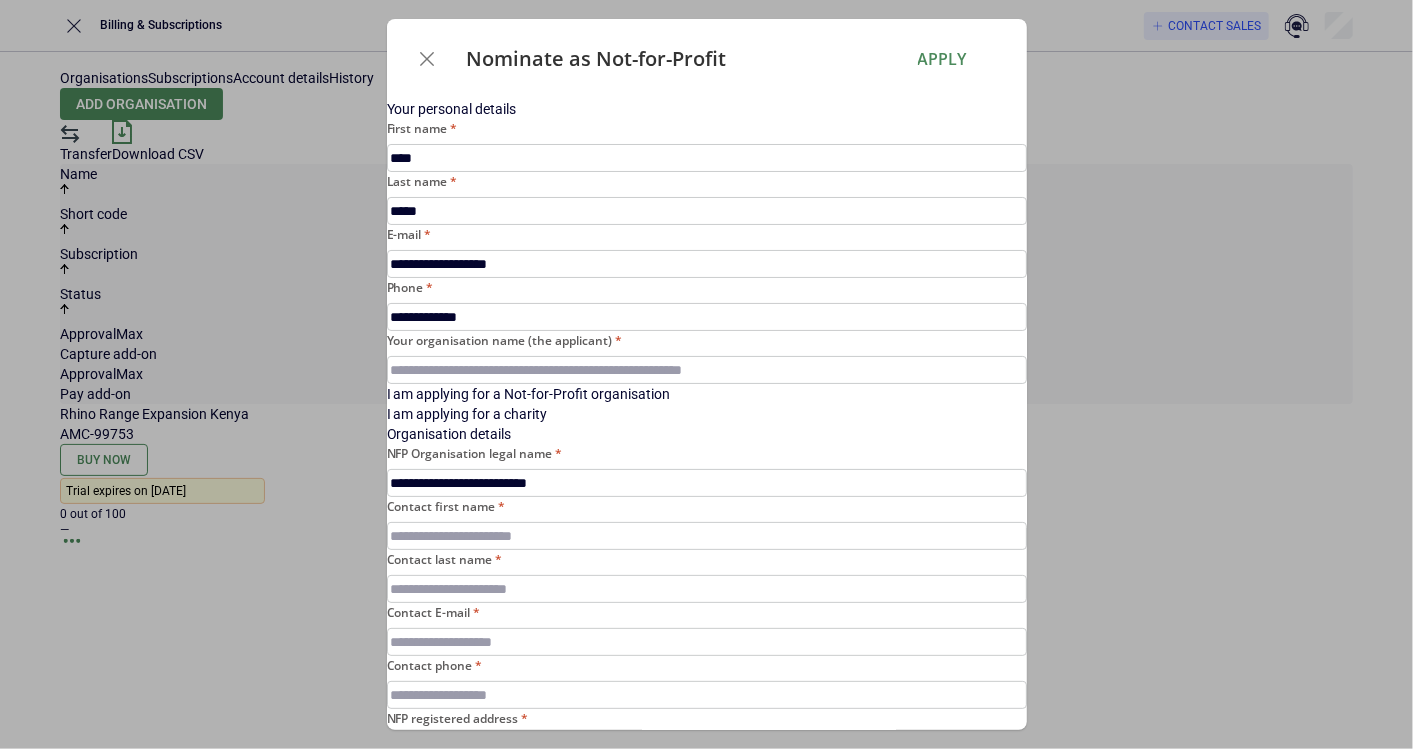 scroll, scrollTop: 0, scrollLeft: 0, axis: both 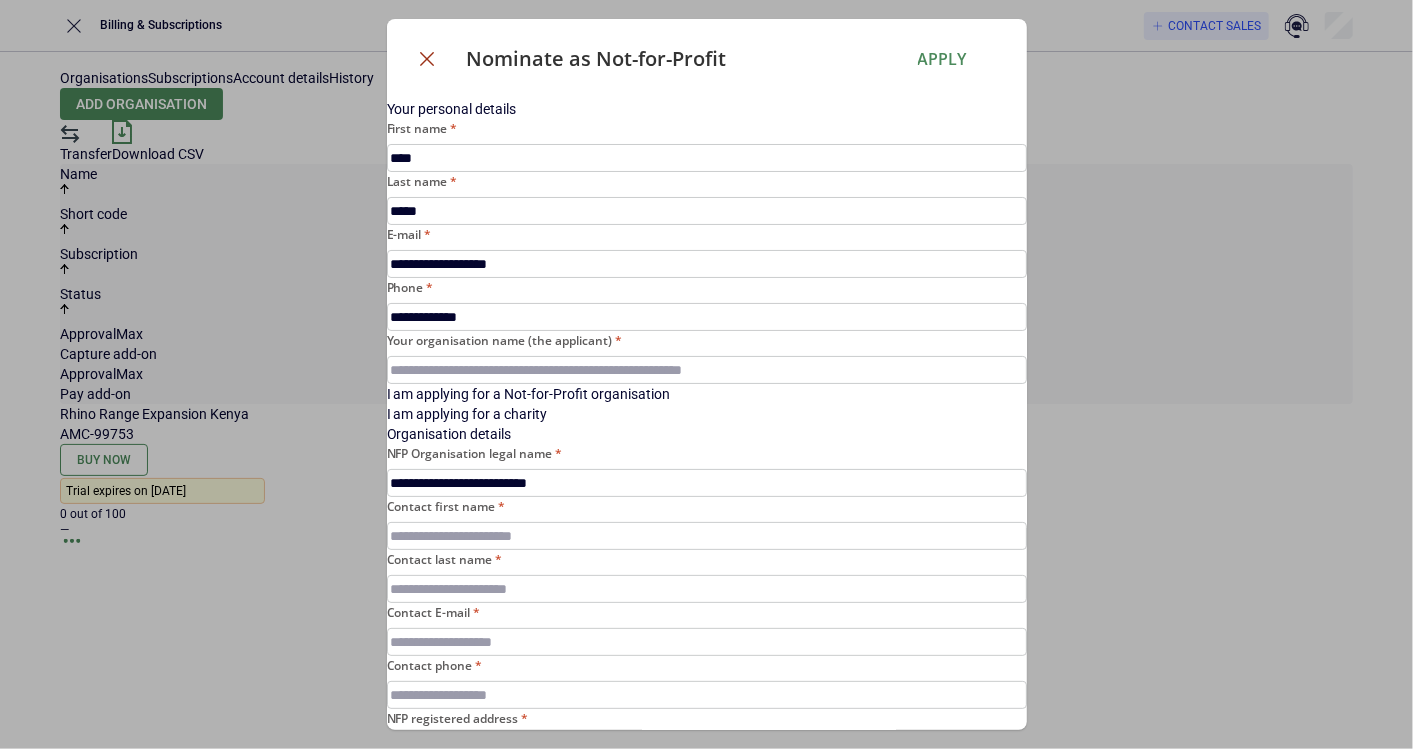 click at bounding box center (427, 59) 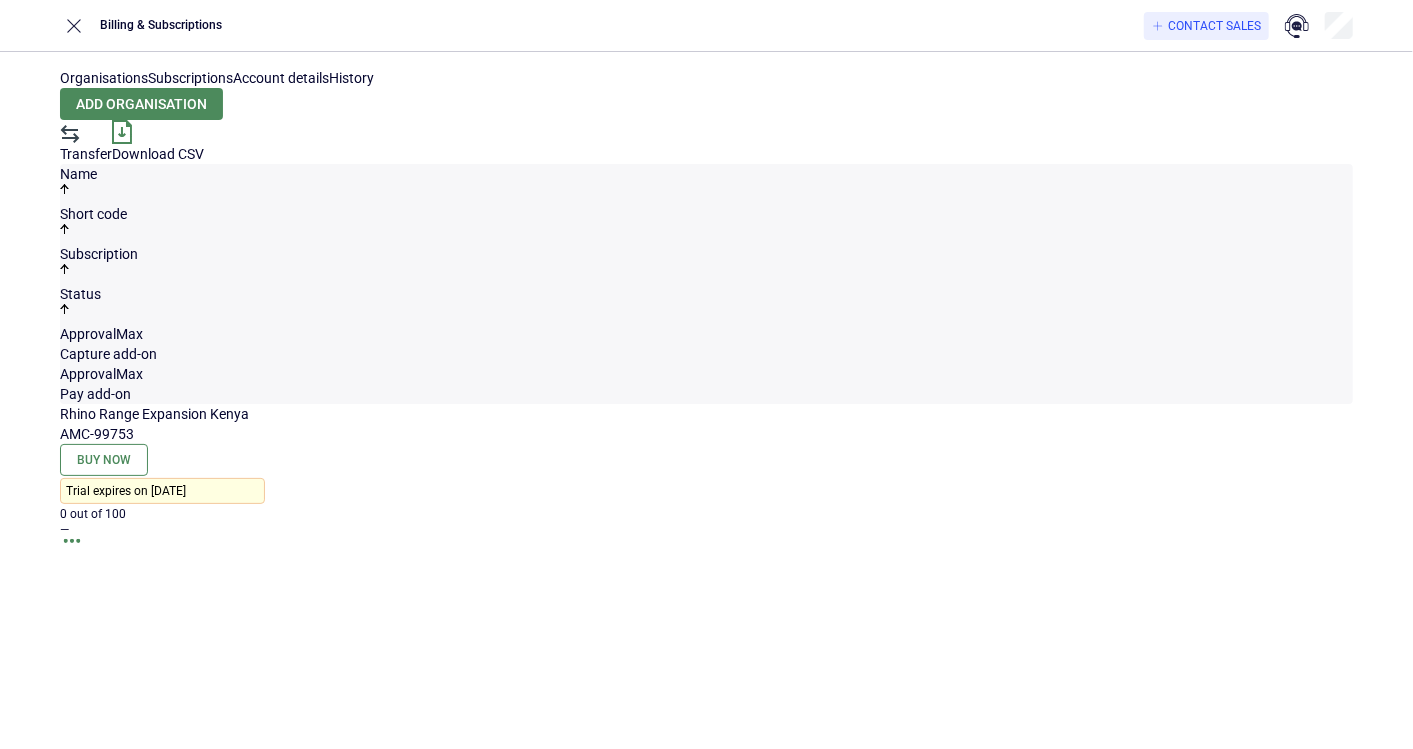 click on "Organisations Subscriptions Account details History Add organisation Transfer Download CSV Name Short code Subscription Status ApprovalMax Capture add-on ApprovalMax Pay add-on Rhino Range Expansion Kenya AMC-99753 Buy Now Trial expires on 17 Jul 2025 0 out of 100 —" at bounding box center (706, 400) 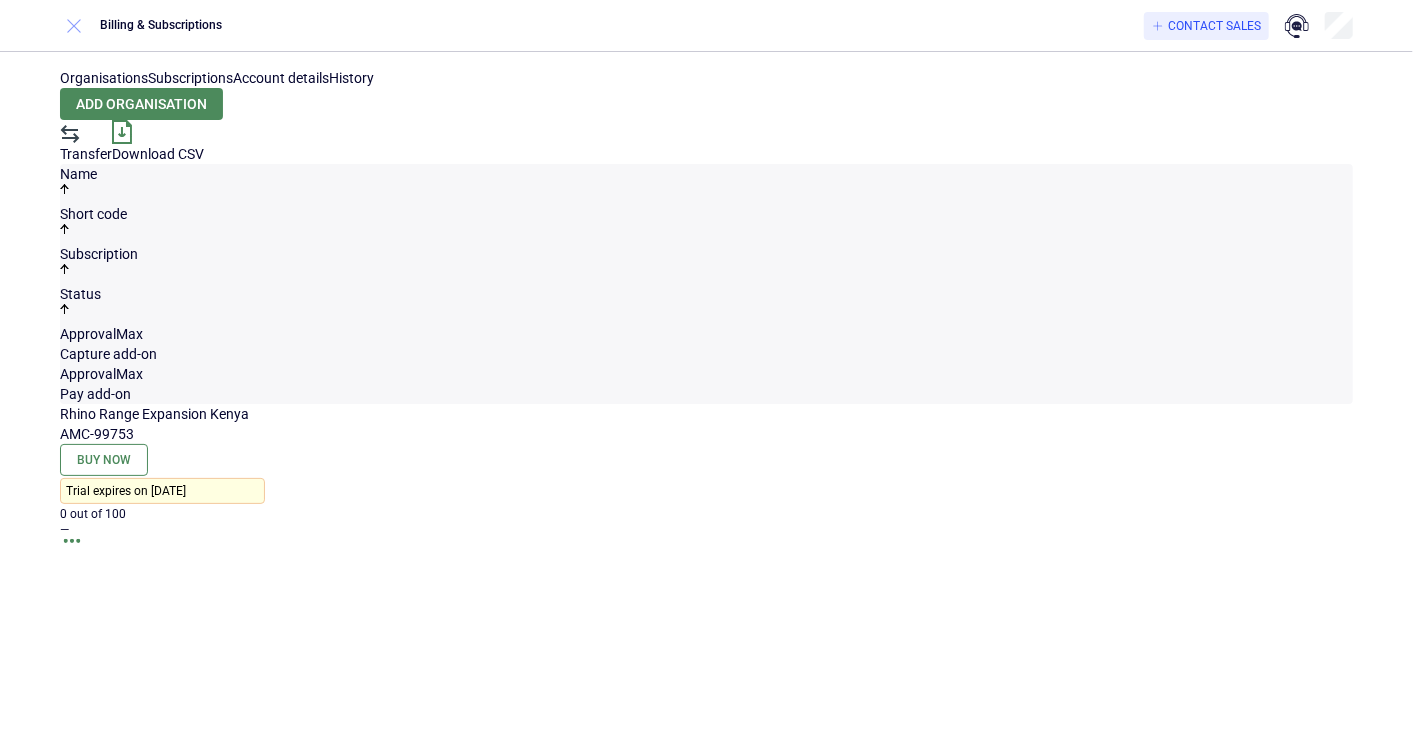 click at bounding box center (74, 26) 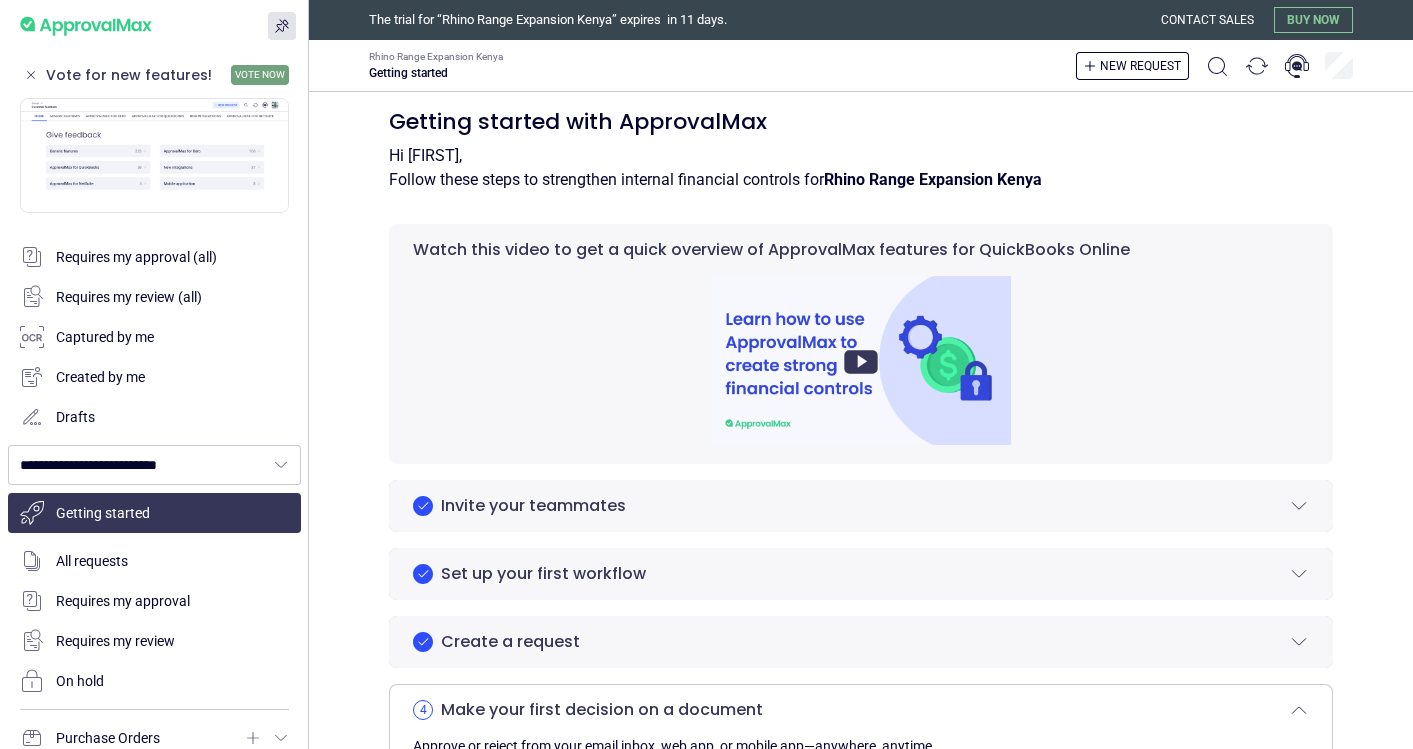 scroll, scrollTop: 0, scrollLeft: 0, axis: both 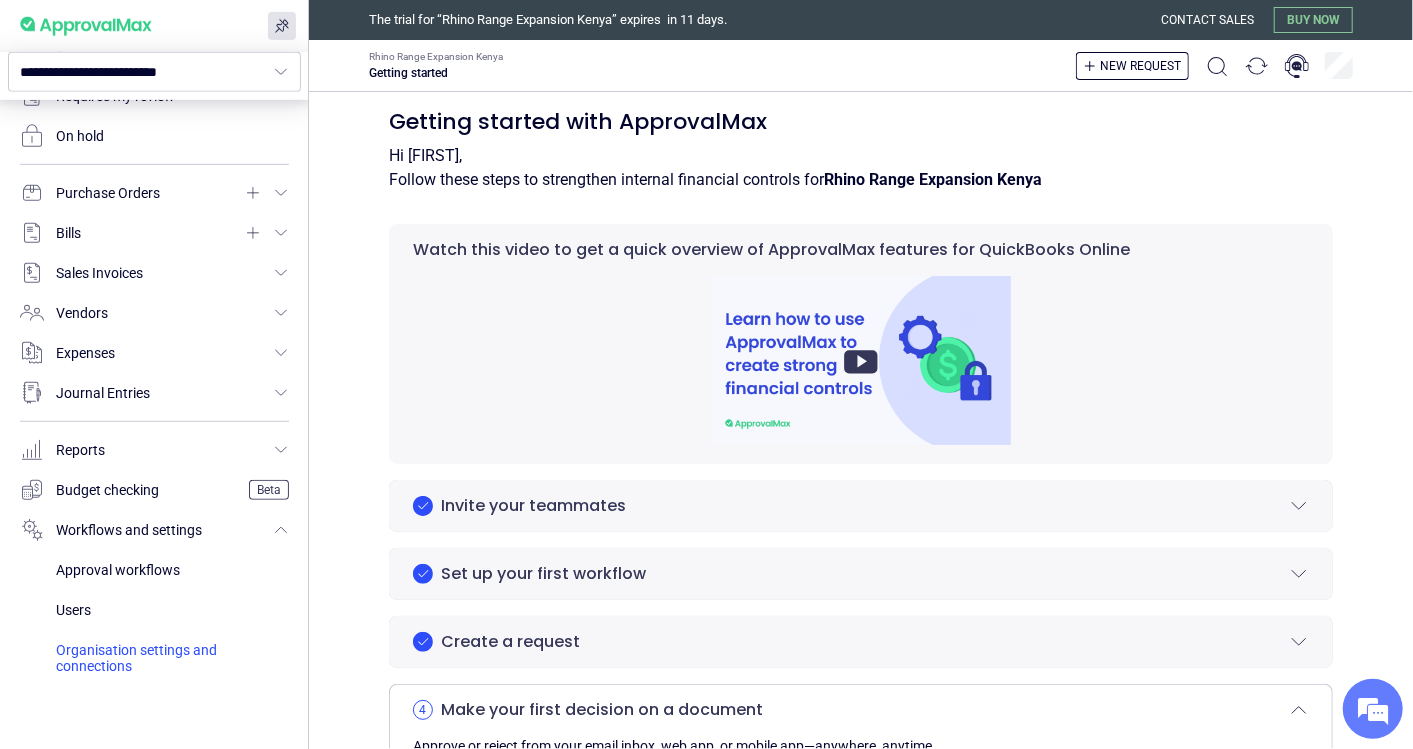 click at bounding box center (172, 658) 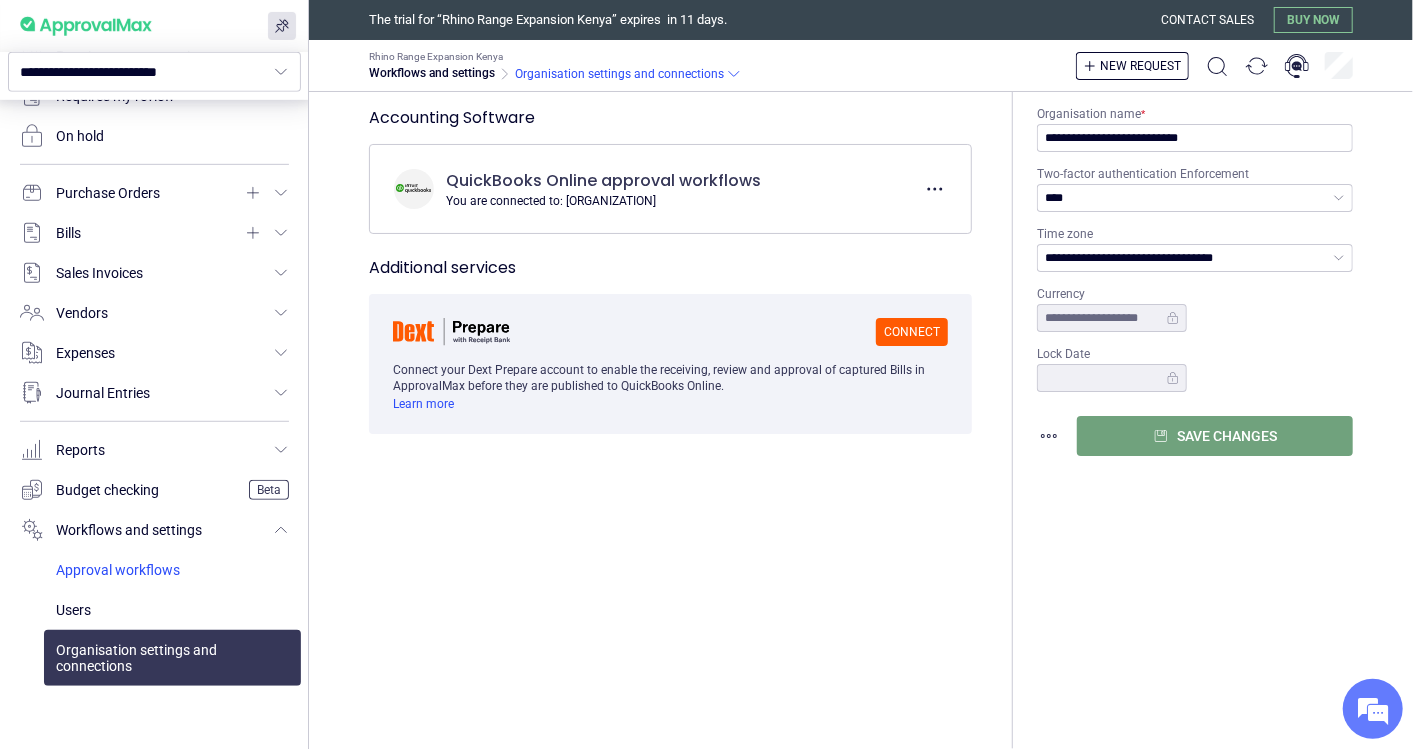 click at bounding box center (172, 570) 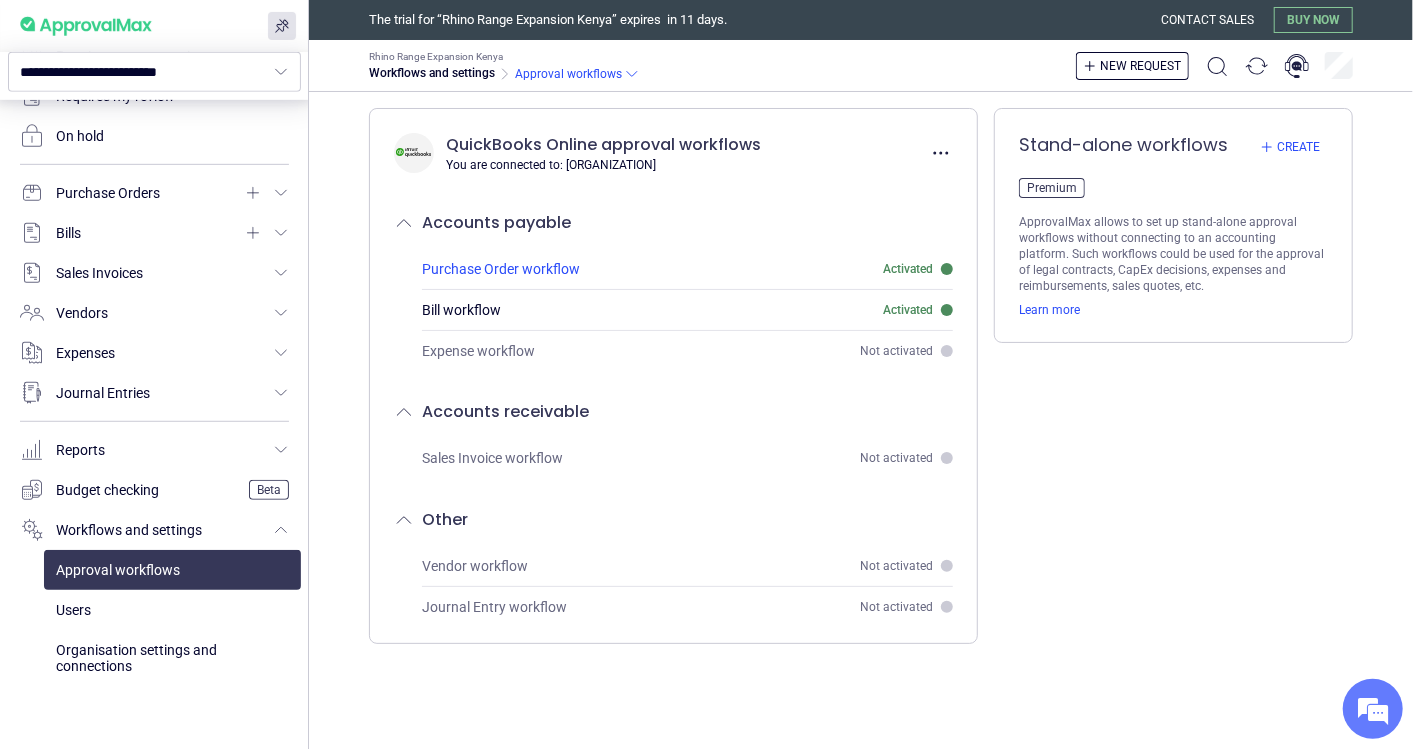 click on "Purchase Order workflow" at bounding box center [501, 269] 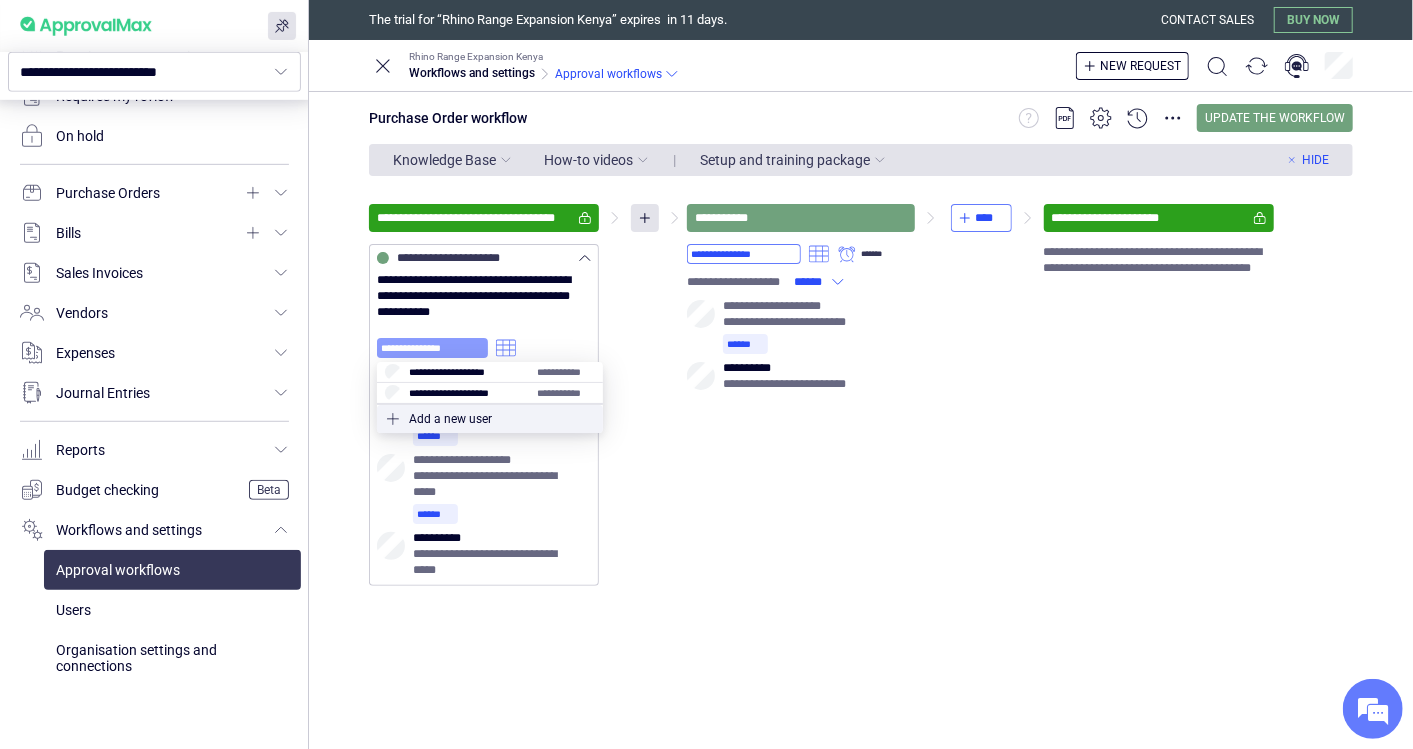 click on "**********" at bounding box center (432, 348) 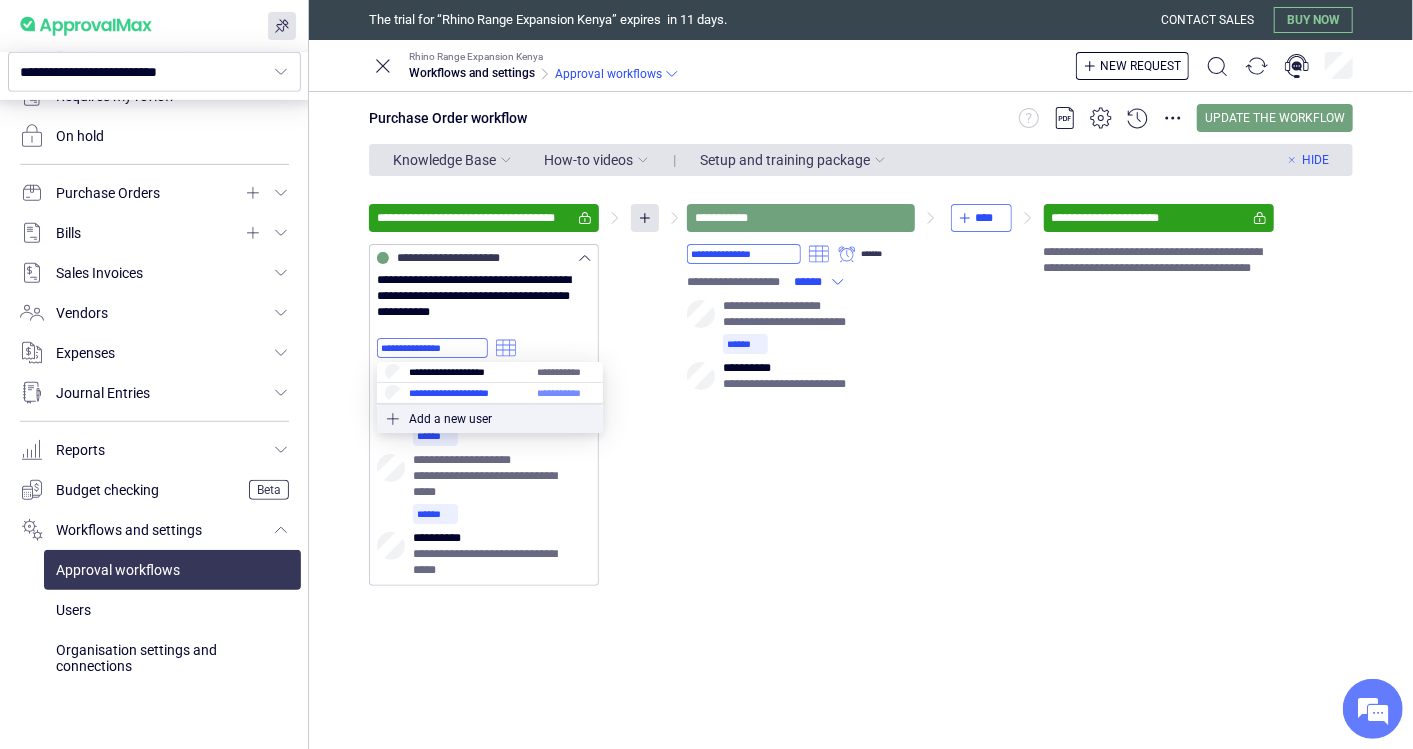 click at bounding box center [490, 393] 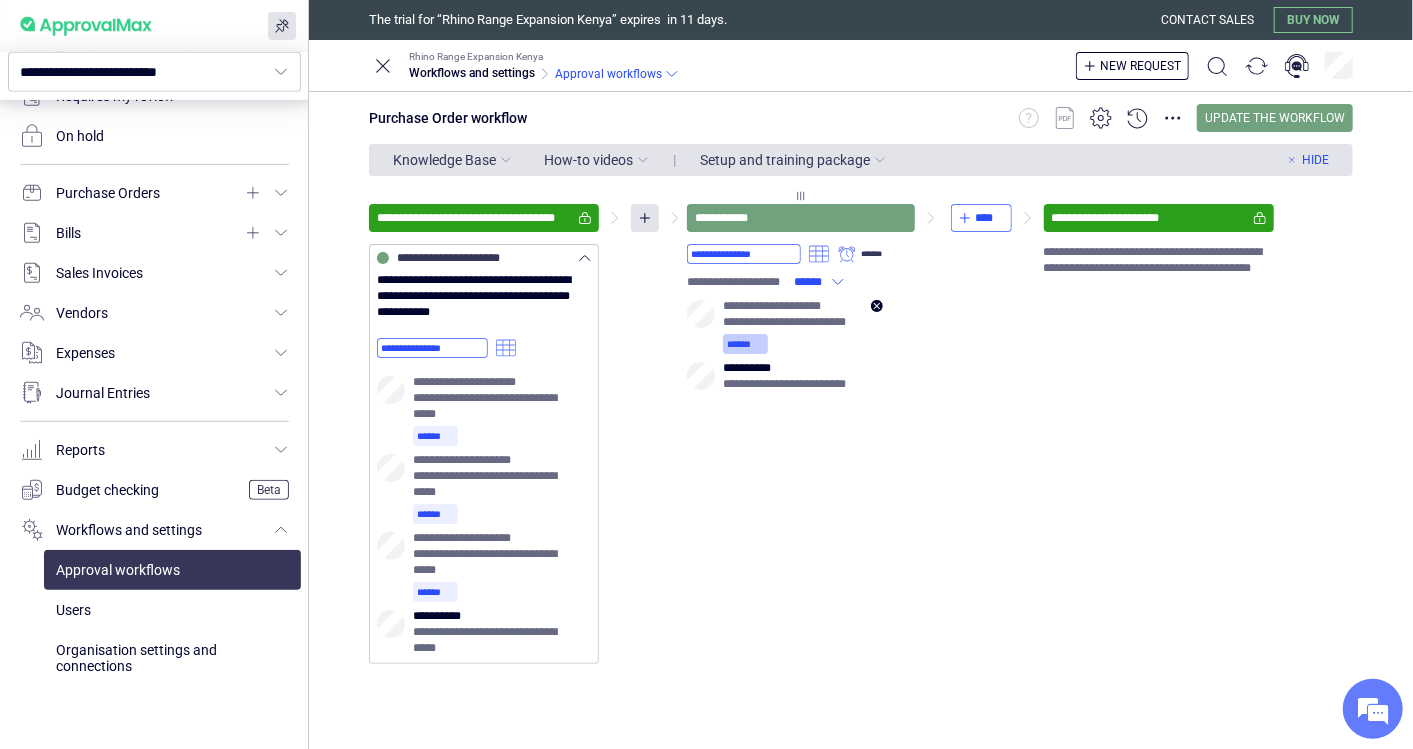 click on "******" at bounding box center (745, 344) 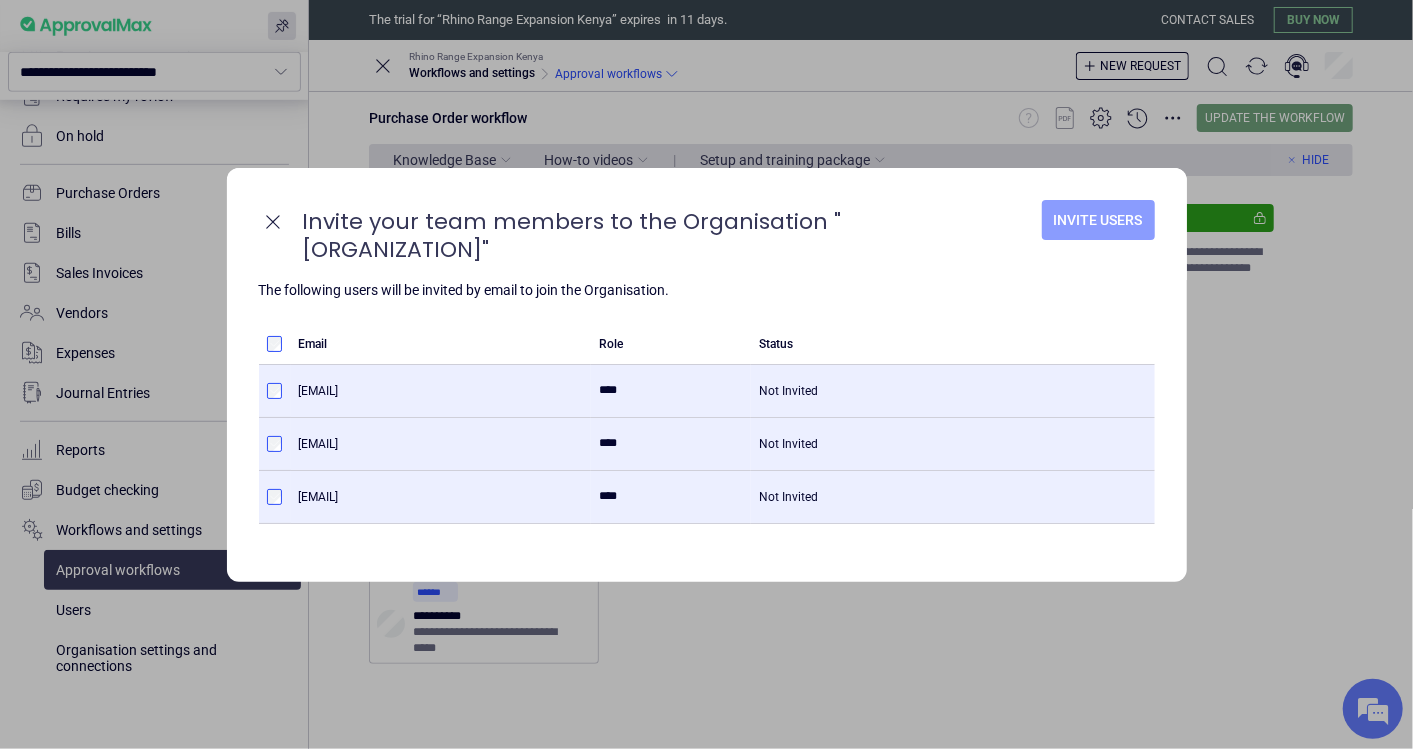 click on "Invite Users" at bounding box center (1098, 220) 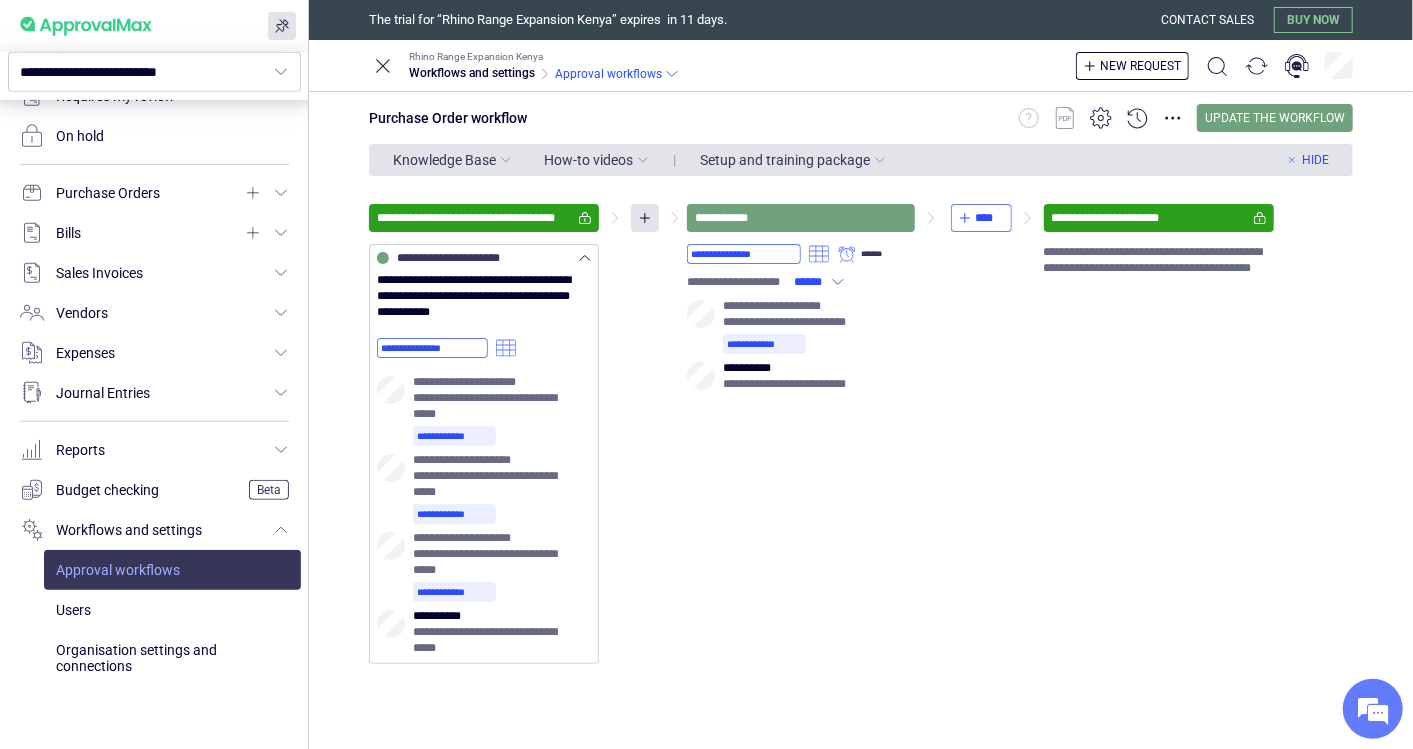 click at bounding box center (172, 570) 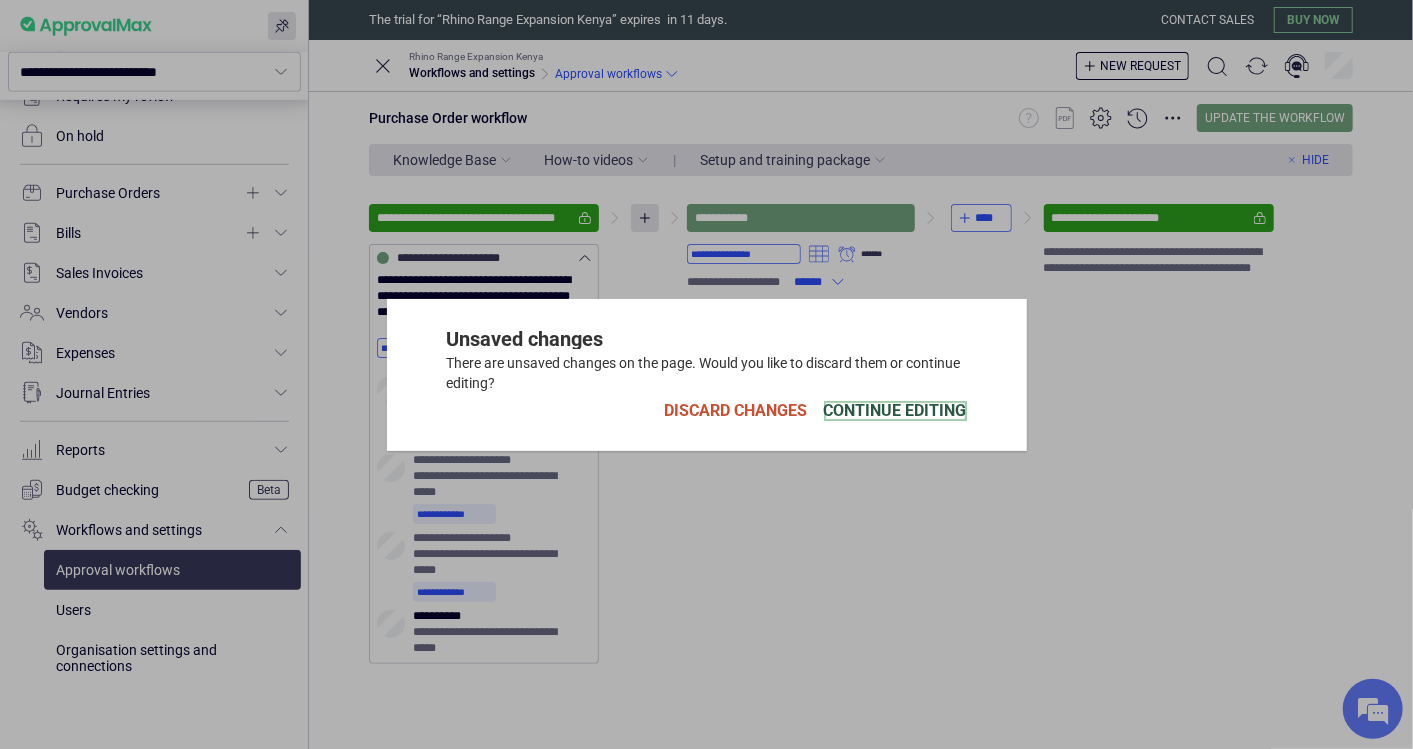 click on "Continue Editing" at bounding box center [895, 411] 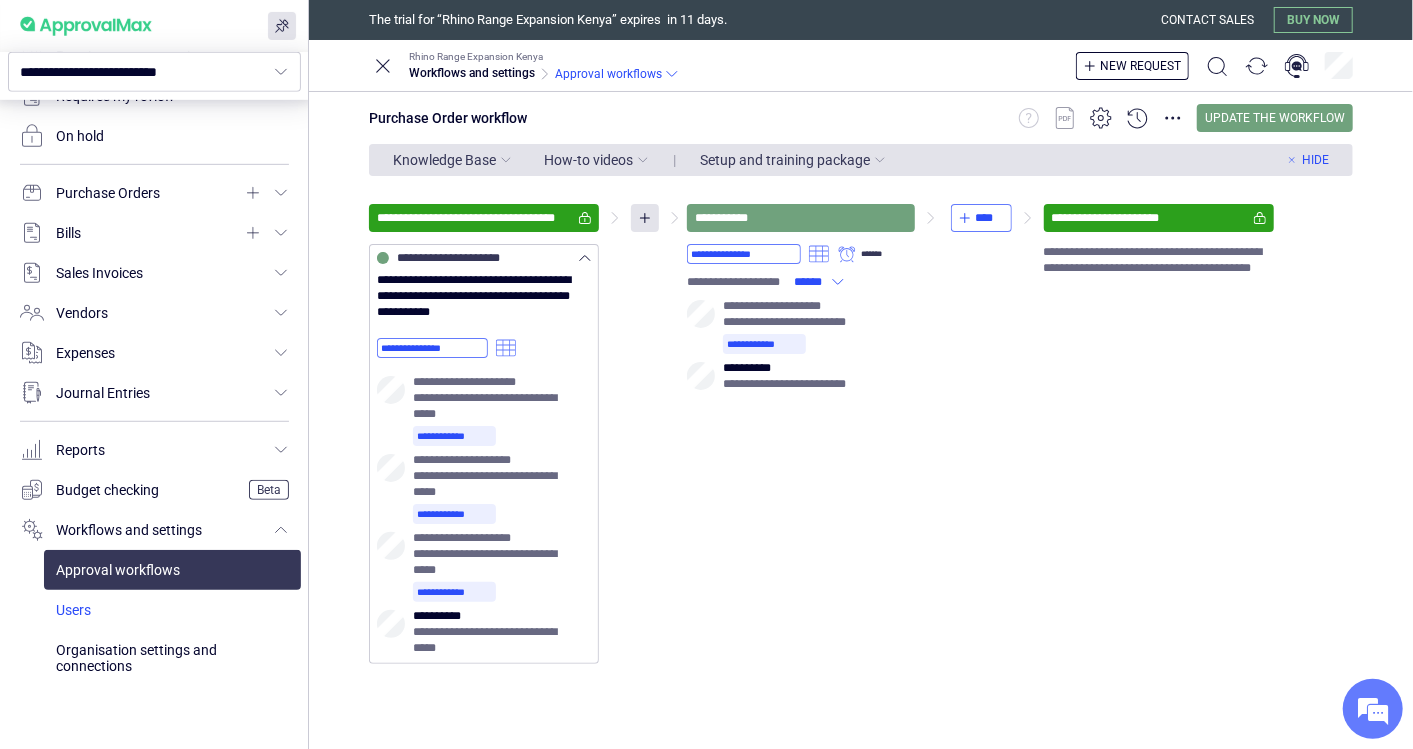 click at bounding box center [172, 610] 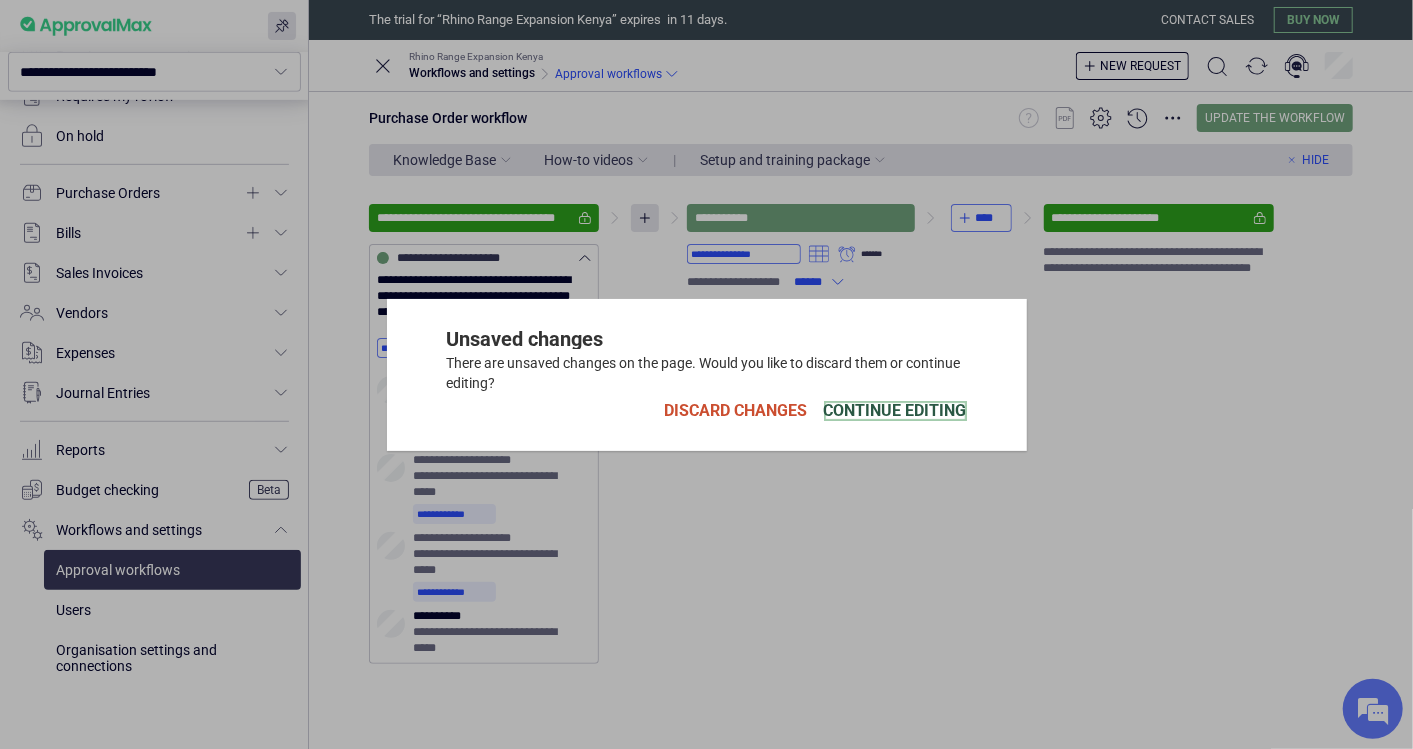 click on "Continue Editing" at bounding box center (895, 411) 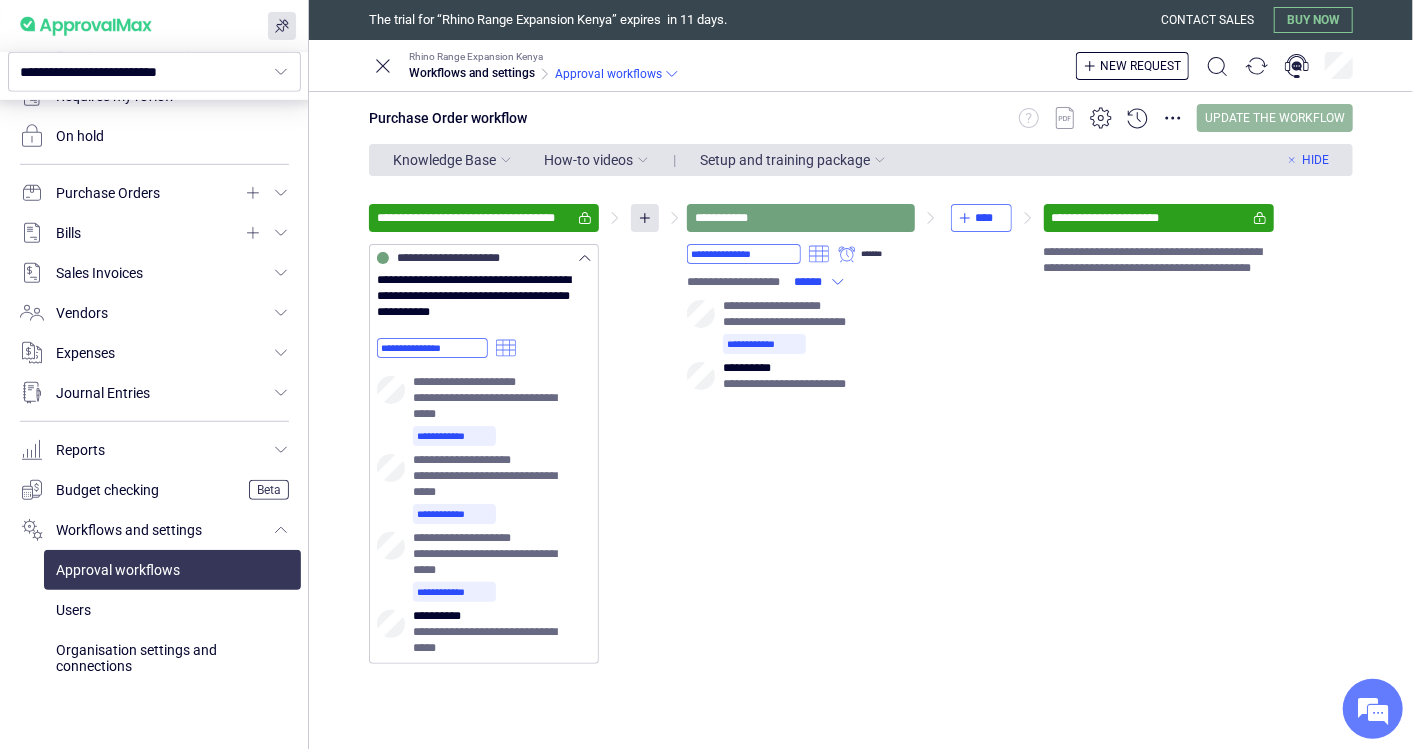 click on "Update the workflow" at bounding box center (1275, 118) 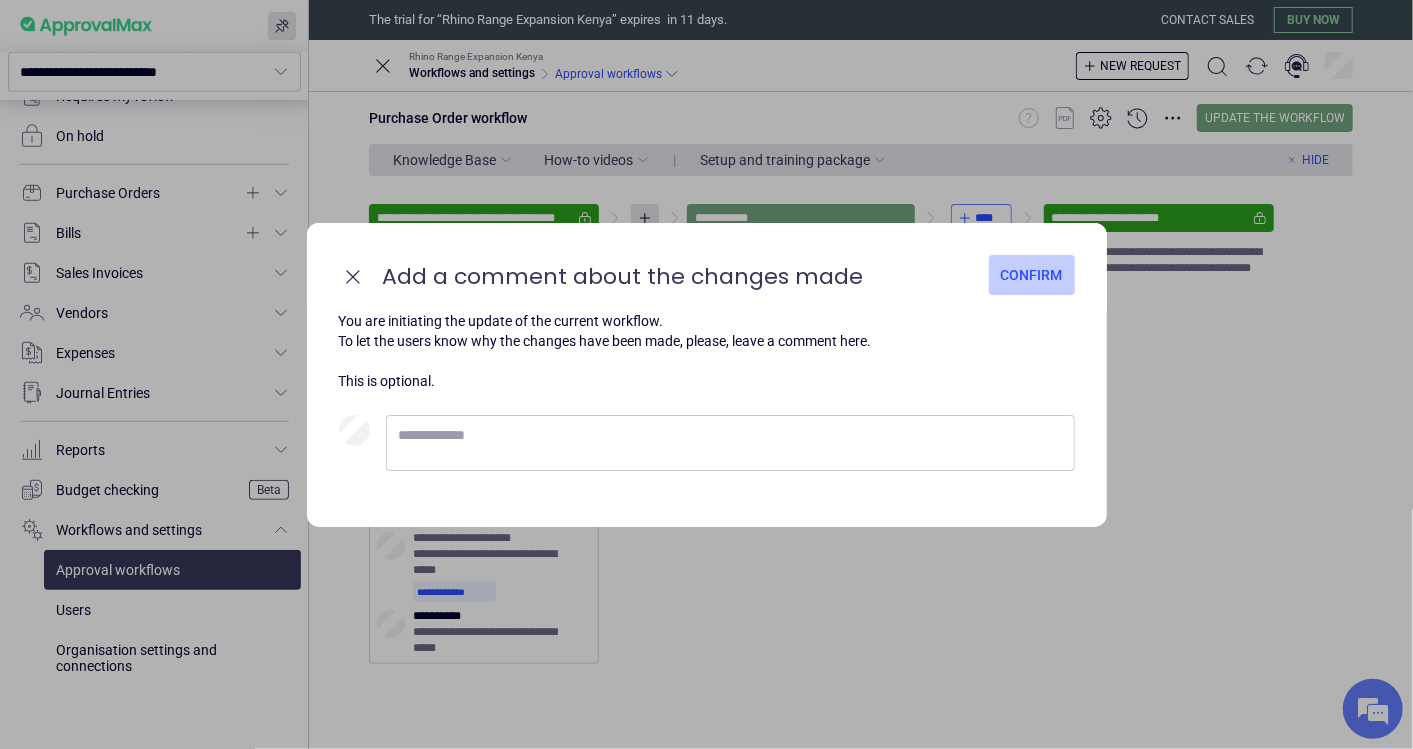 click on "Confirm" at bounding box center (1032, 275) 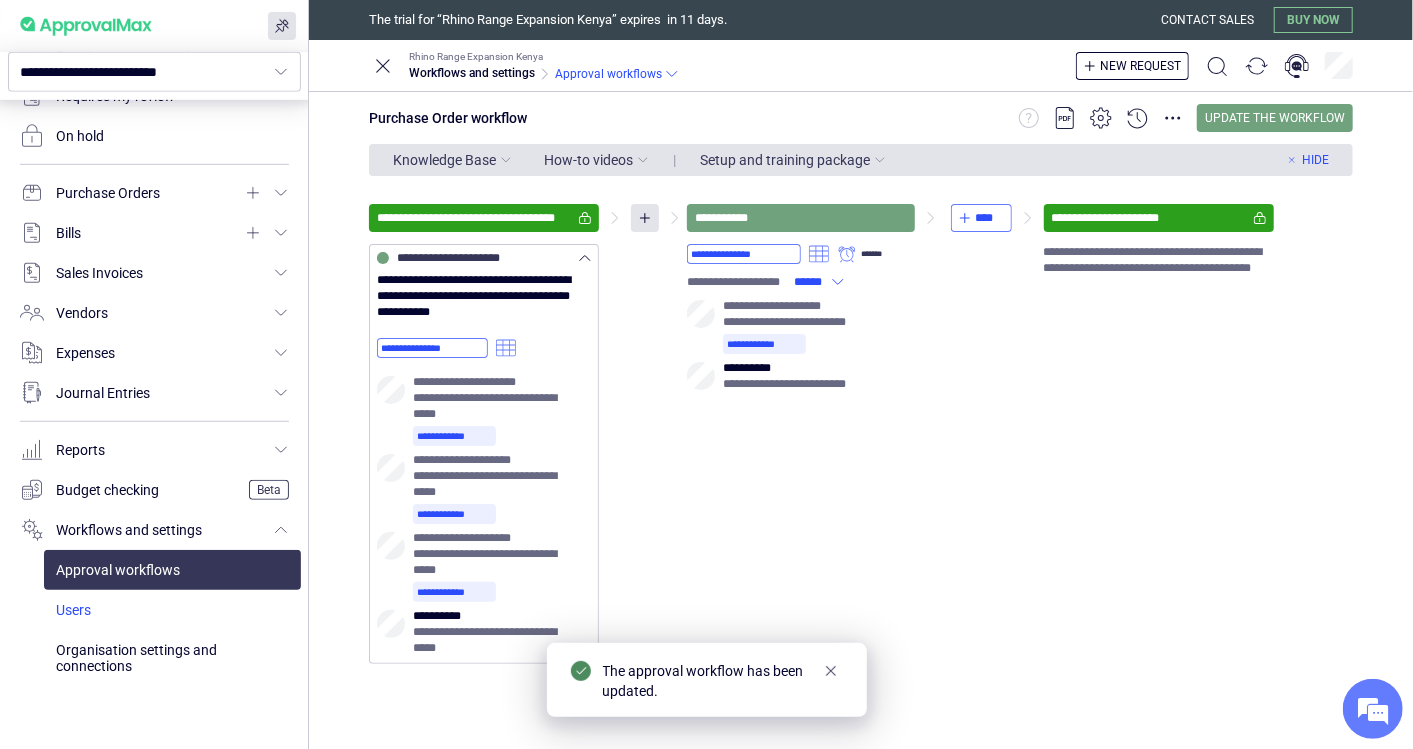 click at bounding box center (172, 610) 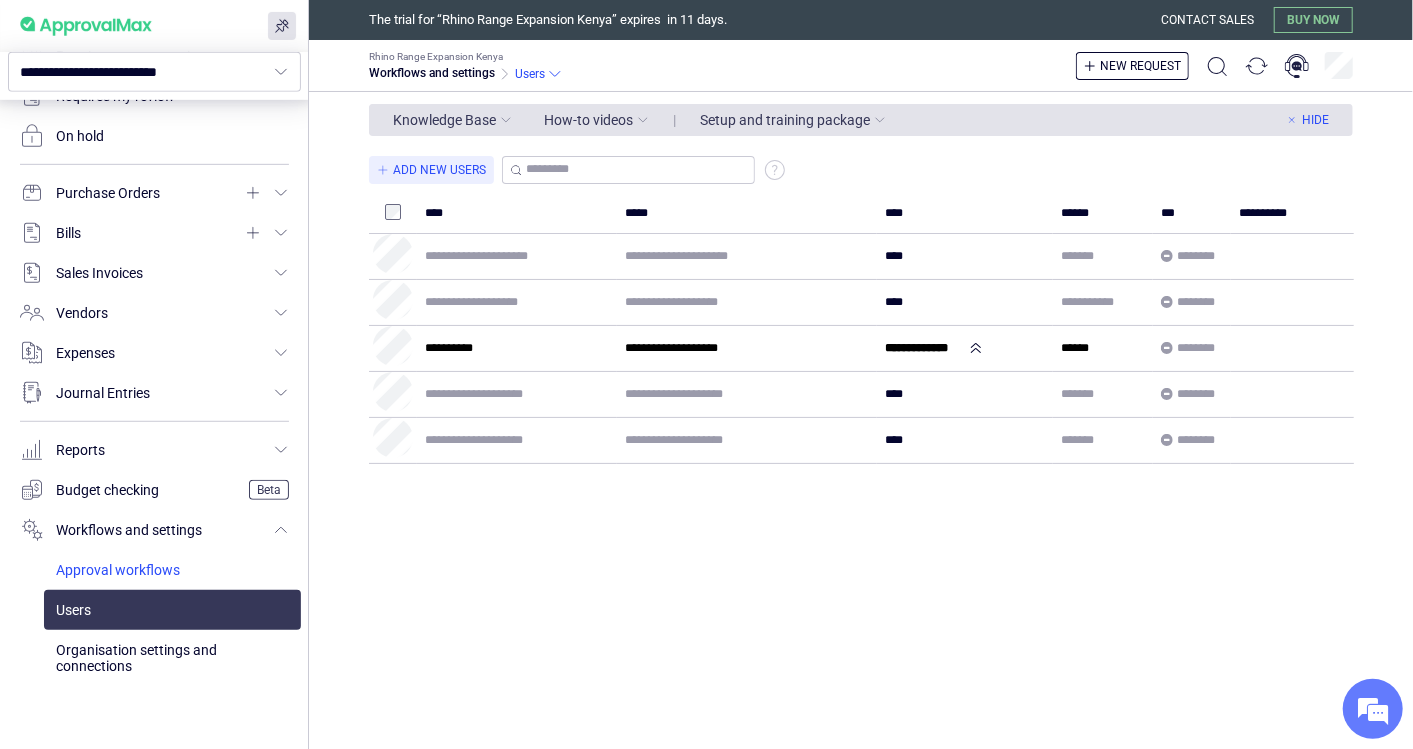 click at bounding box center (172, 570) 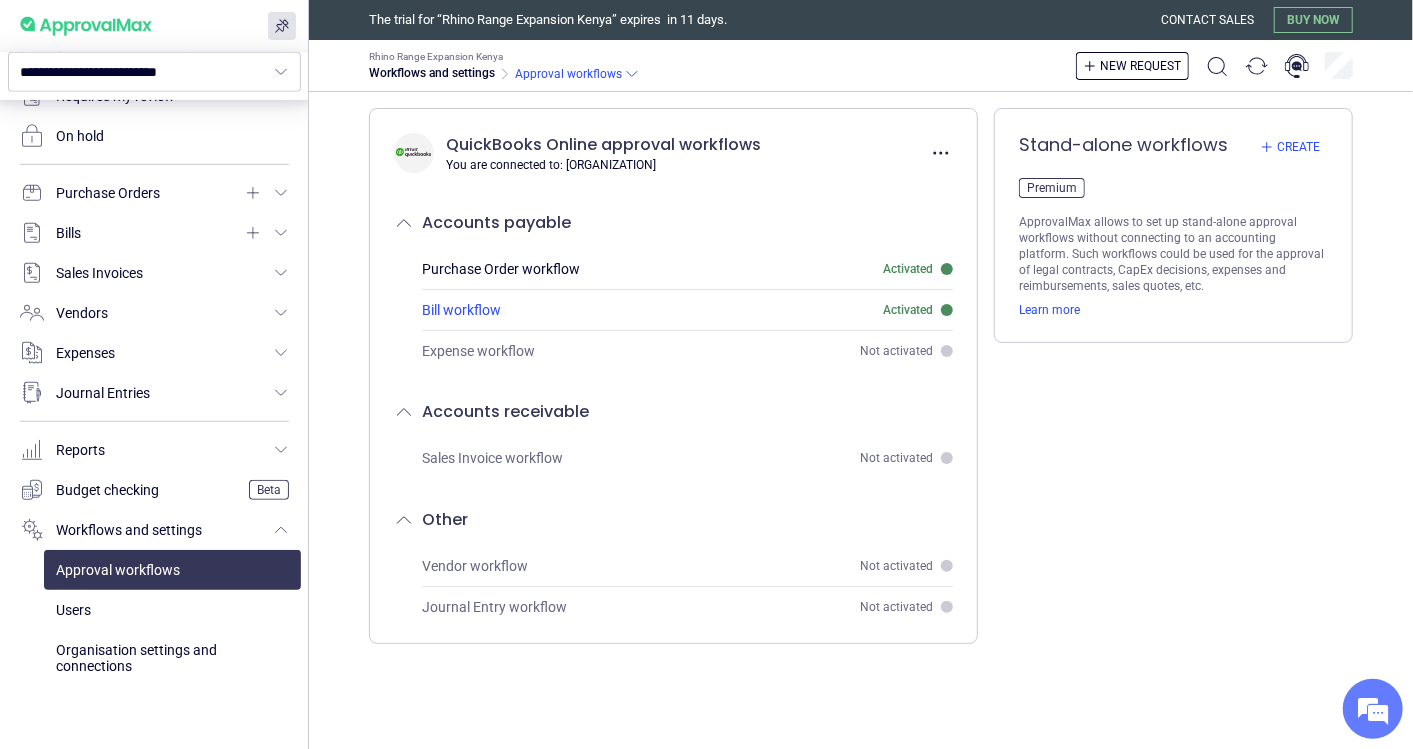 click on "Bill workflow" at bounding box center [461, 310] 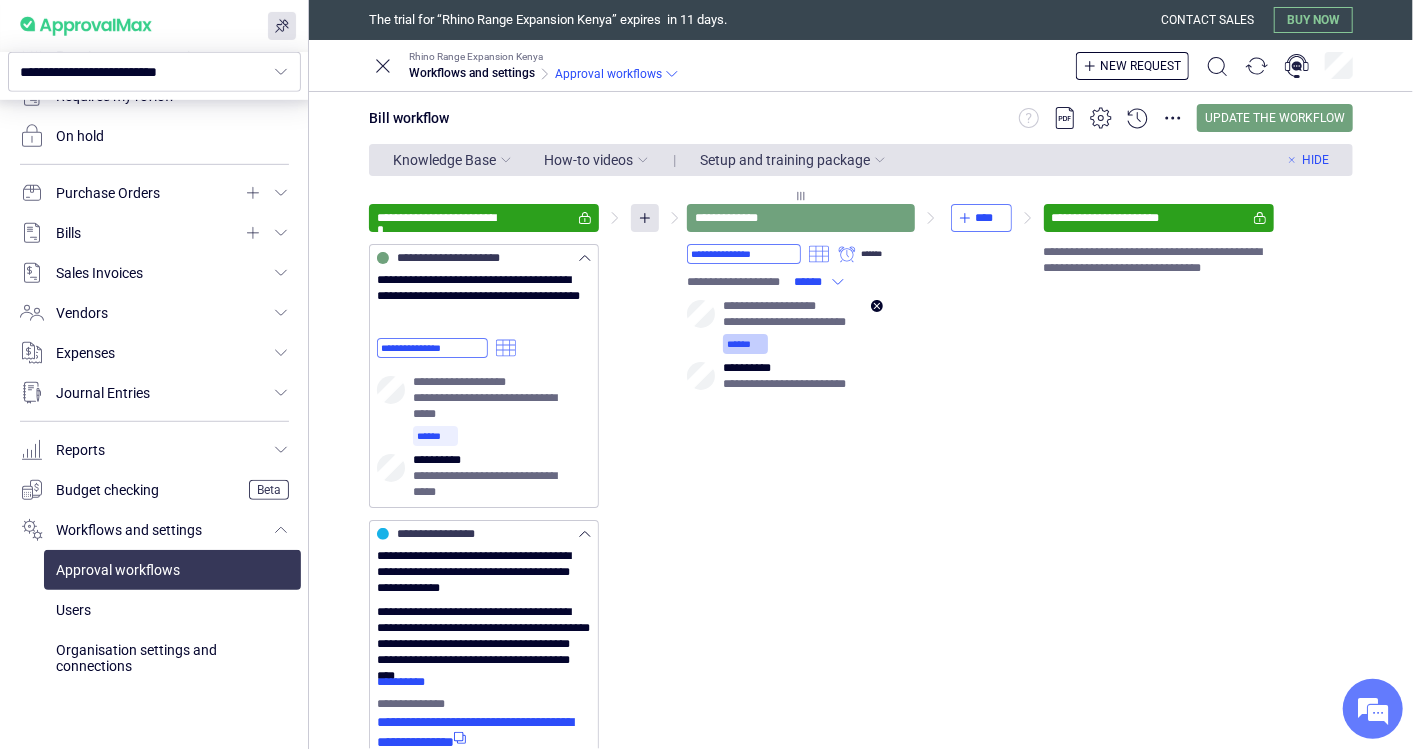 click on "******" at bounding box center [745, 344] 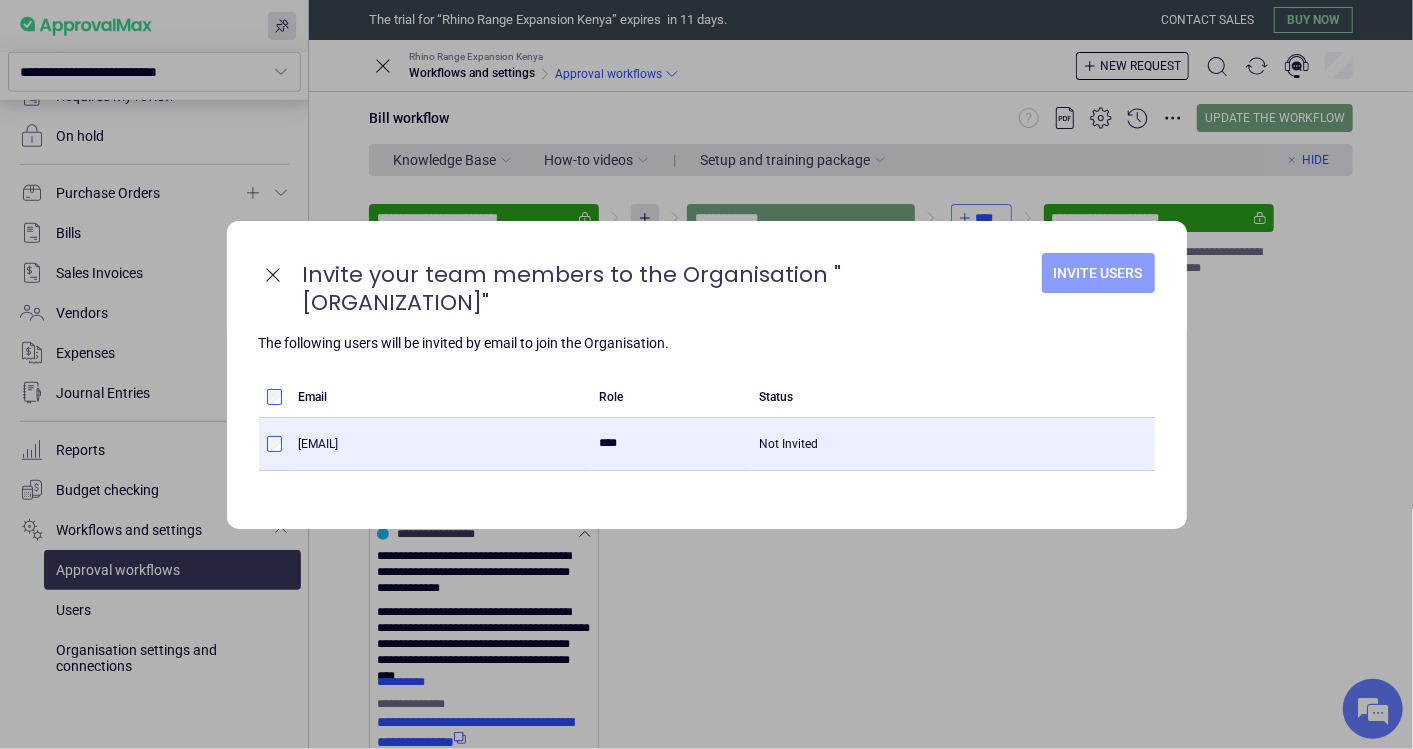 click on "Invite Users" at bounding box center [1098, 273] 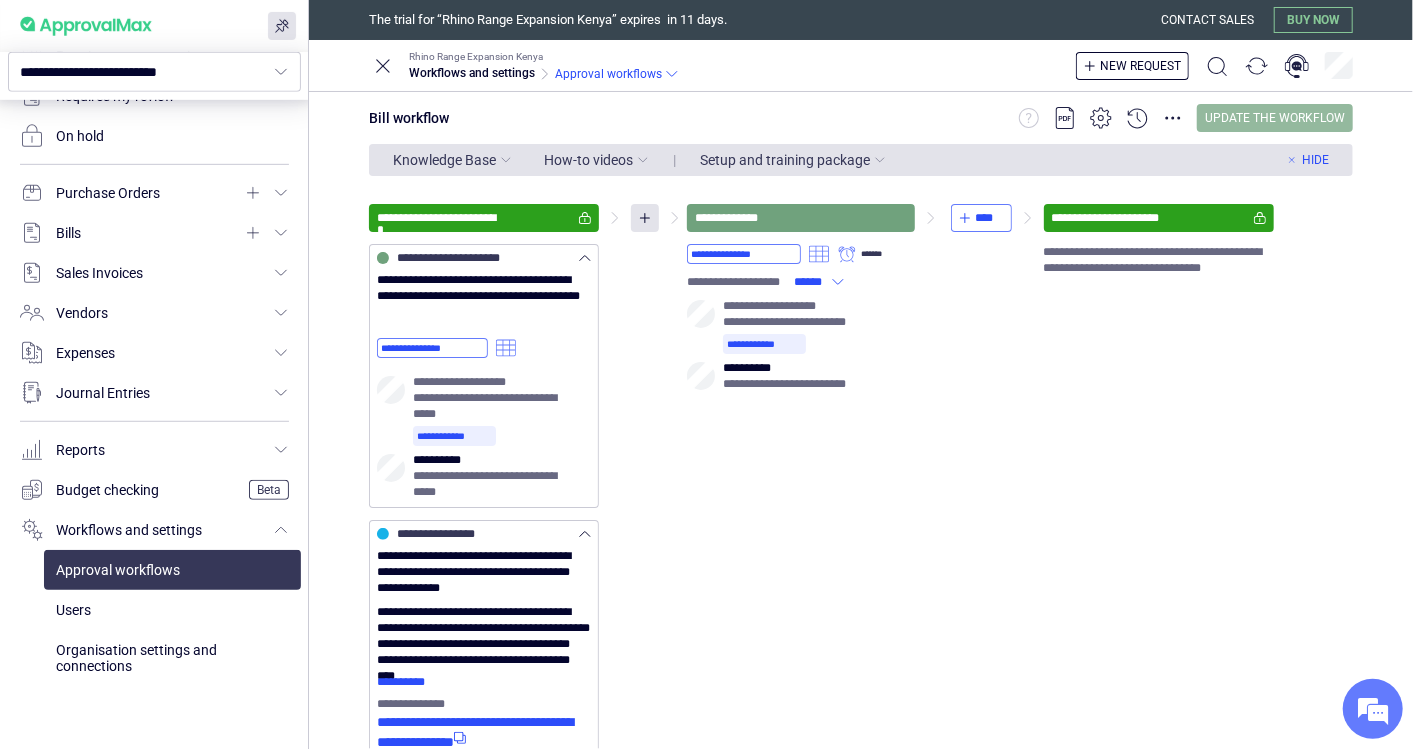 click on "Update the workflow" at bounding box center (1275, 118) 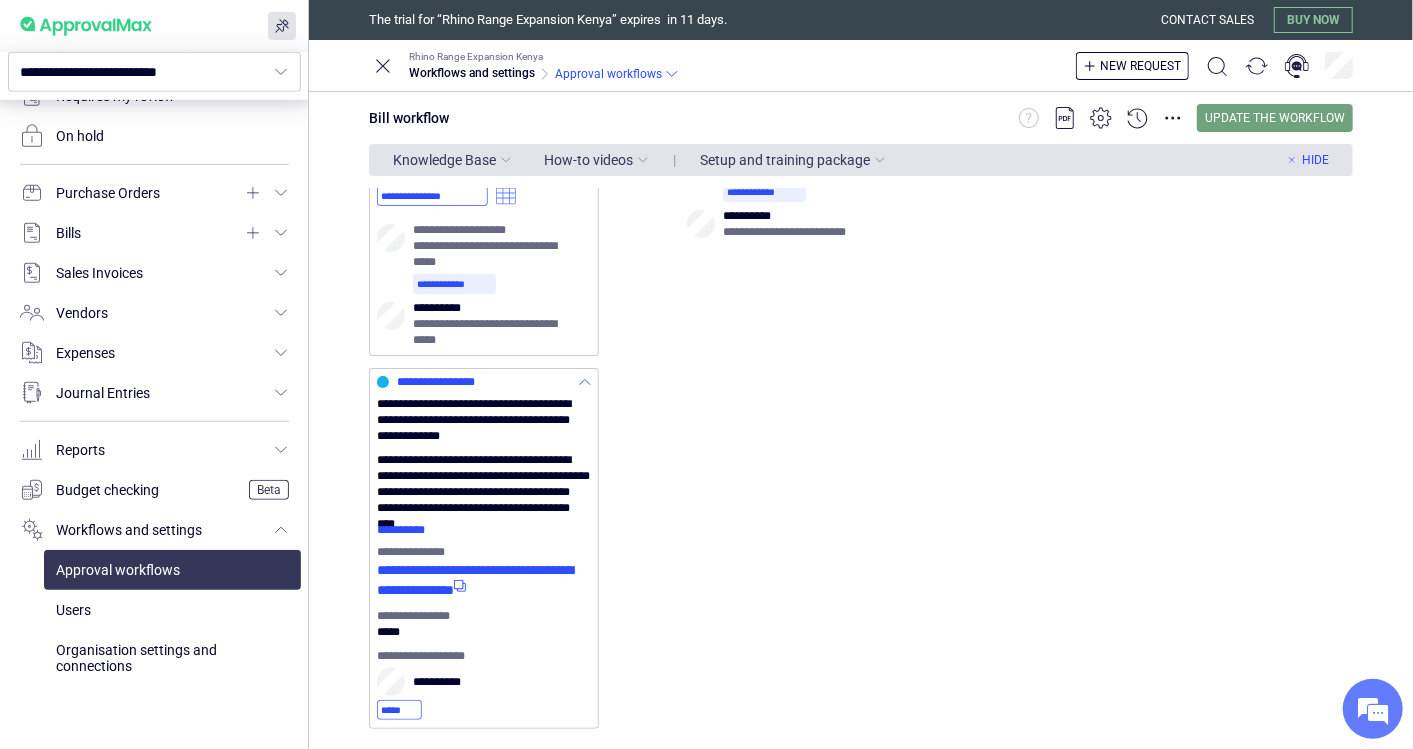 scroll, scrollTop: 171, scrollLeft: 0, axis: vertical 